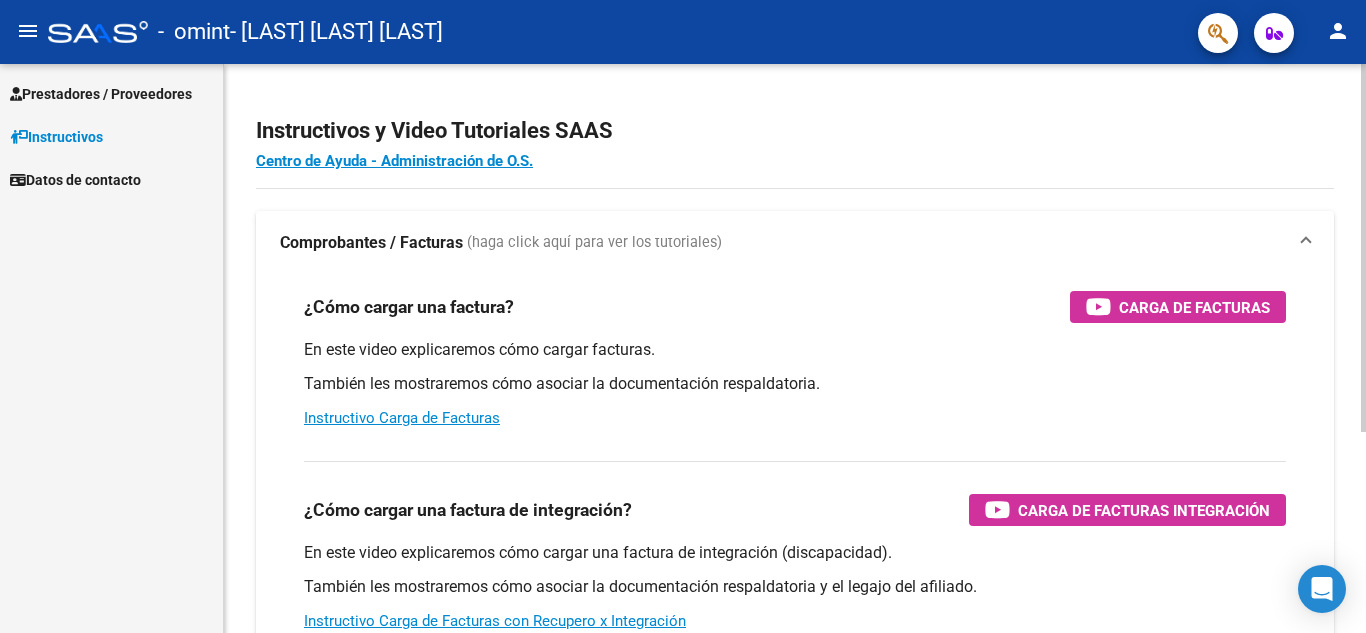 scroll, scrollTop: 0, scrollLeft: 0, axis: both 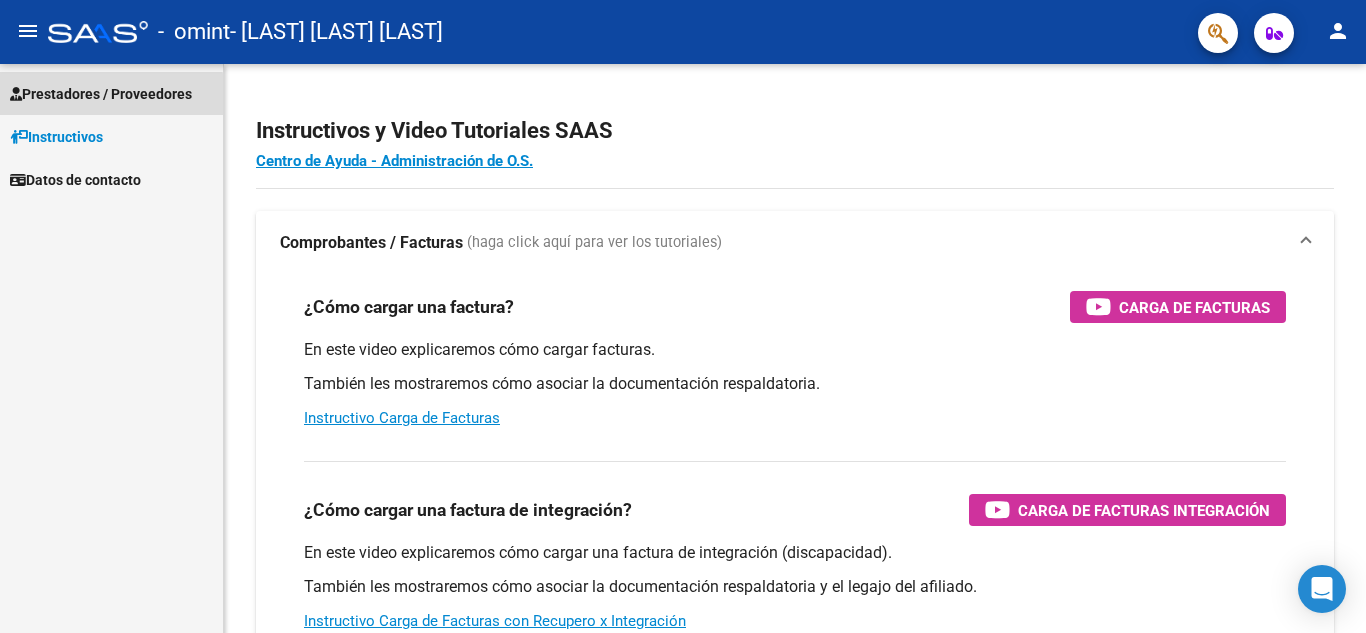 click on "Prestadores / Proveedores" at bounding box center (101, 94) 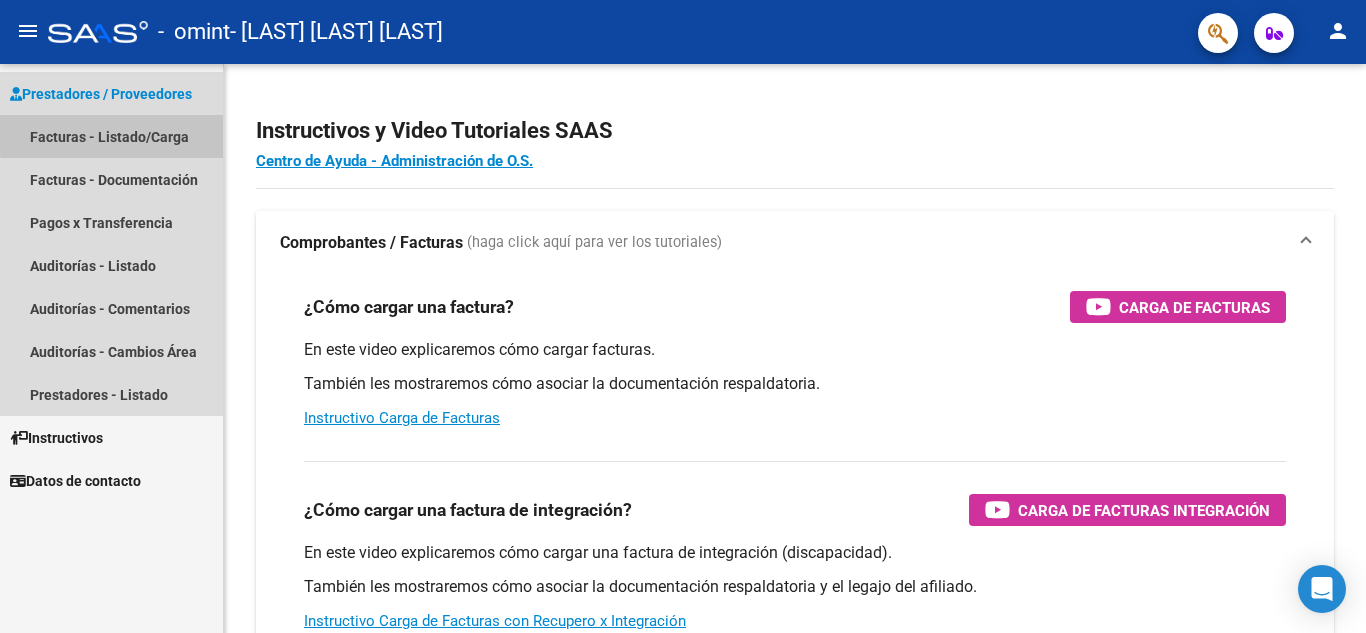 click on "Facturas - Listado/Carga" at bounding box center [111, 136] 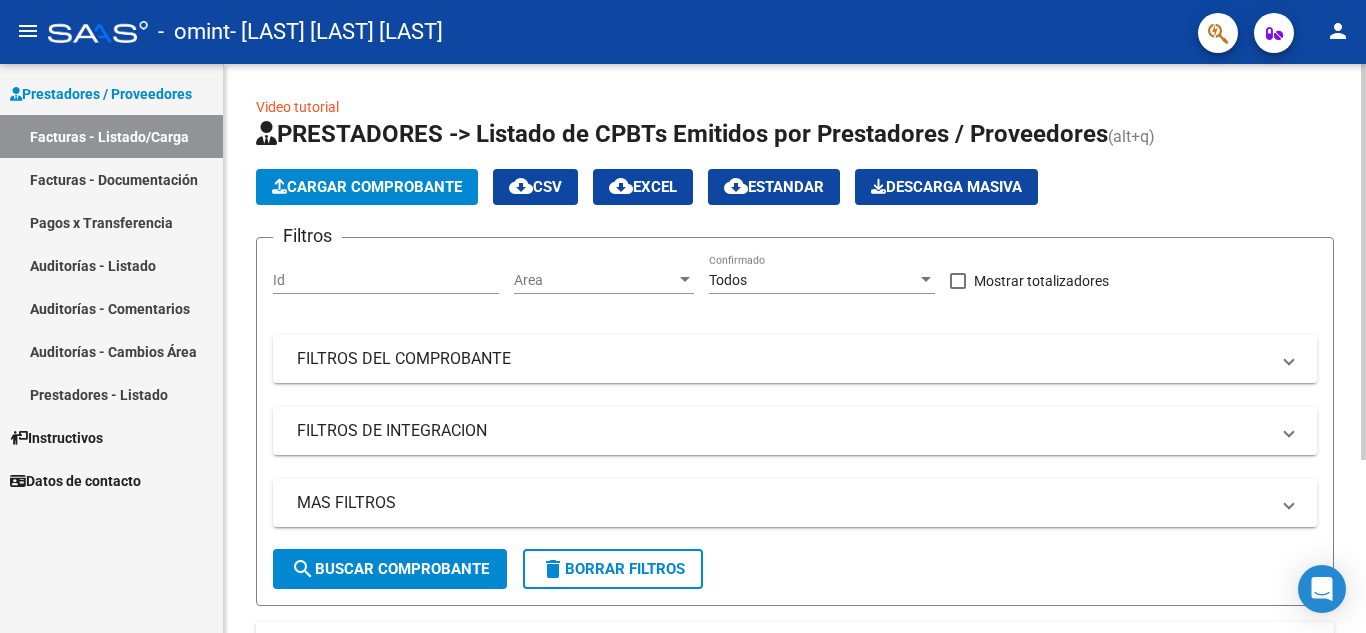 click on "Cargar Comprobante" 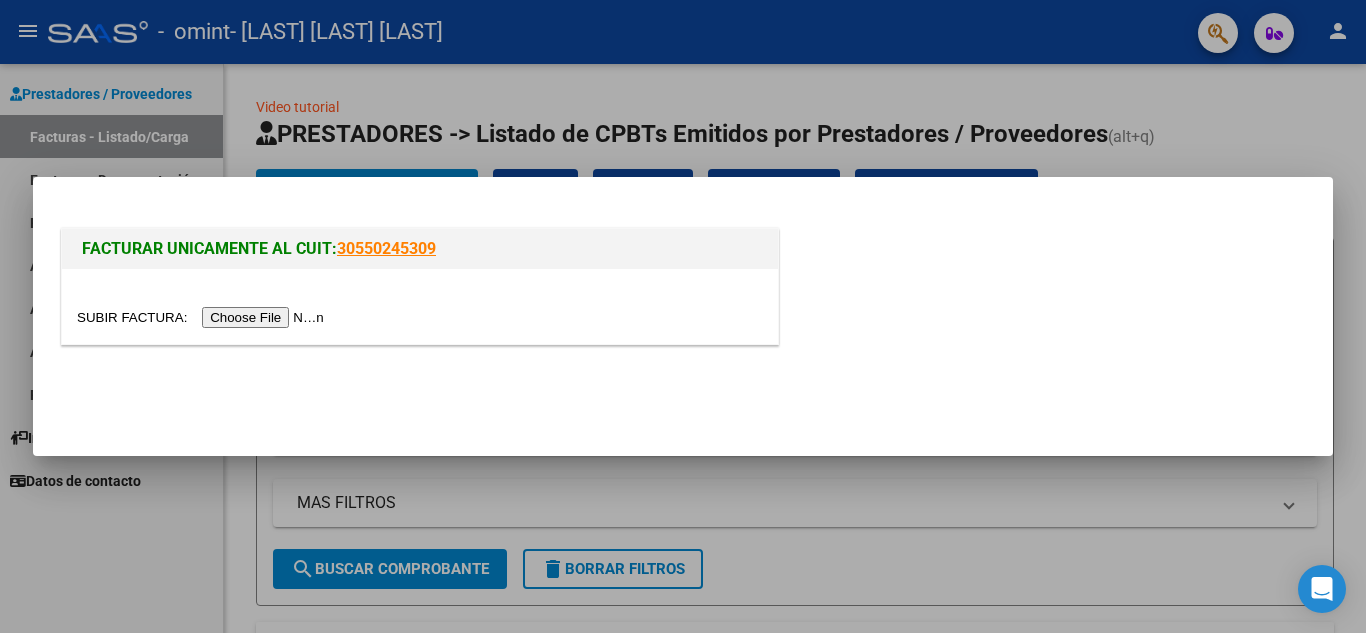 click at bounding box center [203, 317] 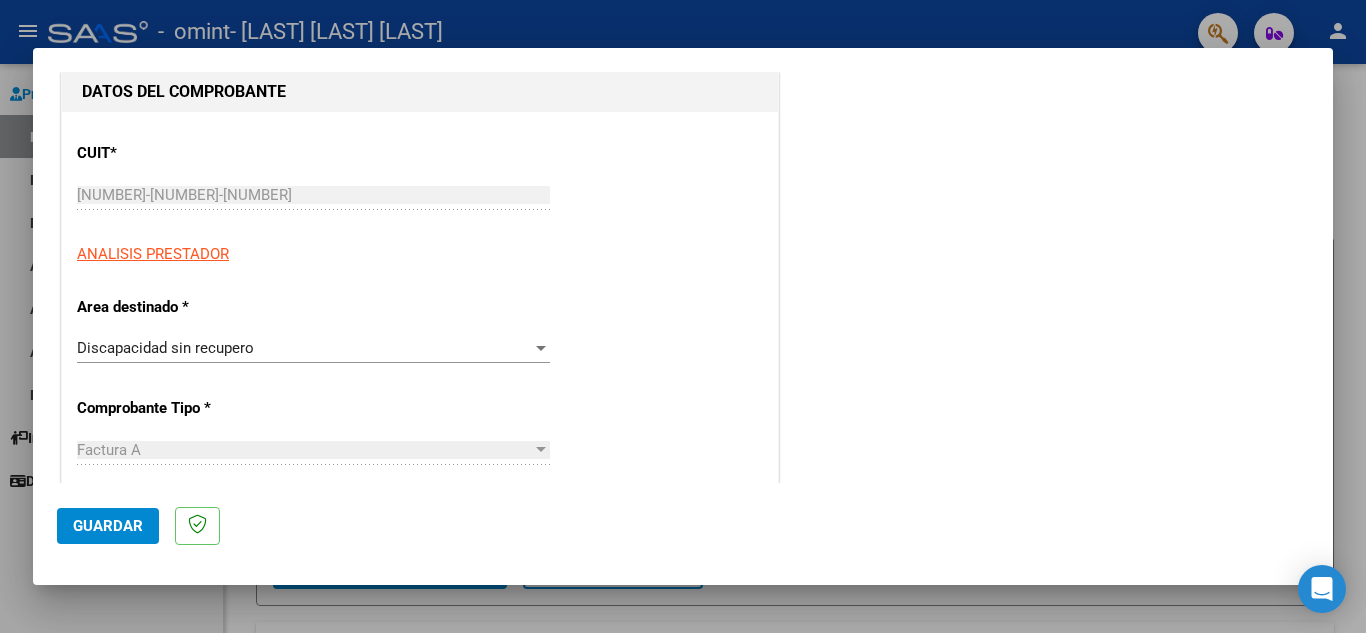 scroll, scrollTop: 0, scrollLeft: 0, axis: both 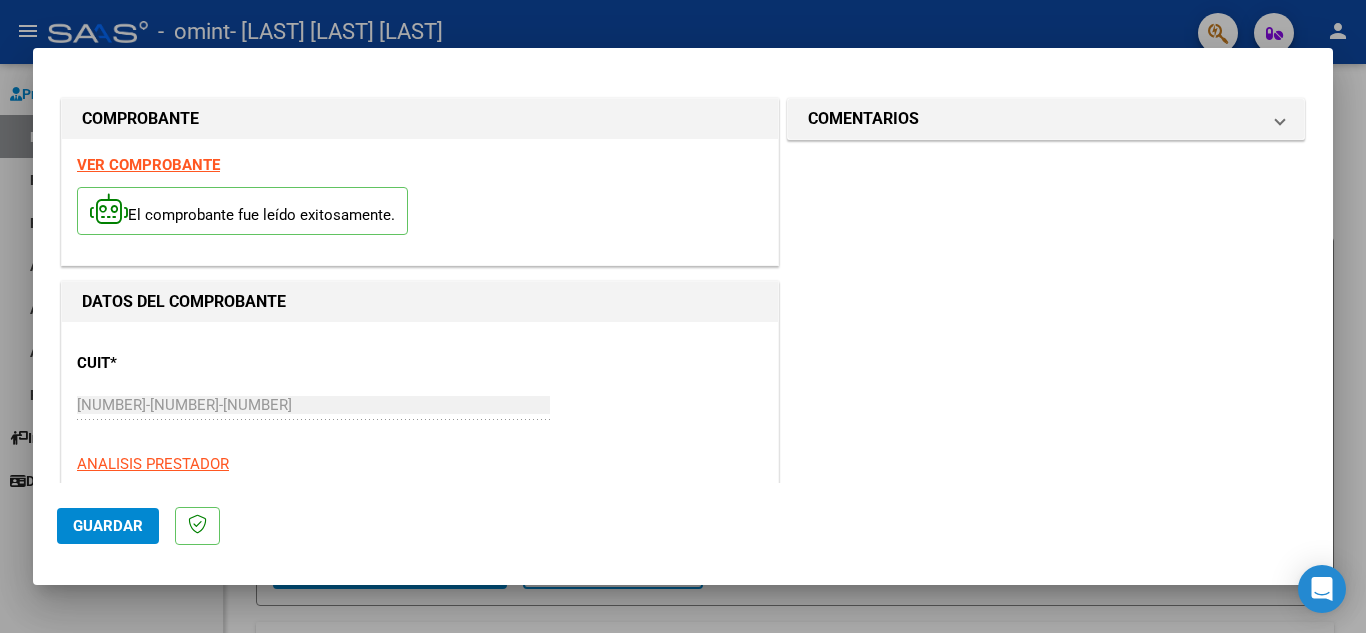 click on "Guardar" 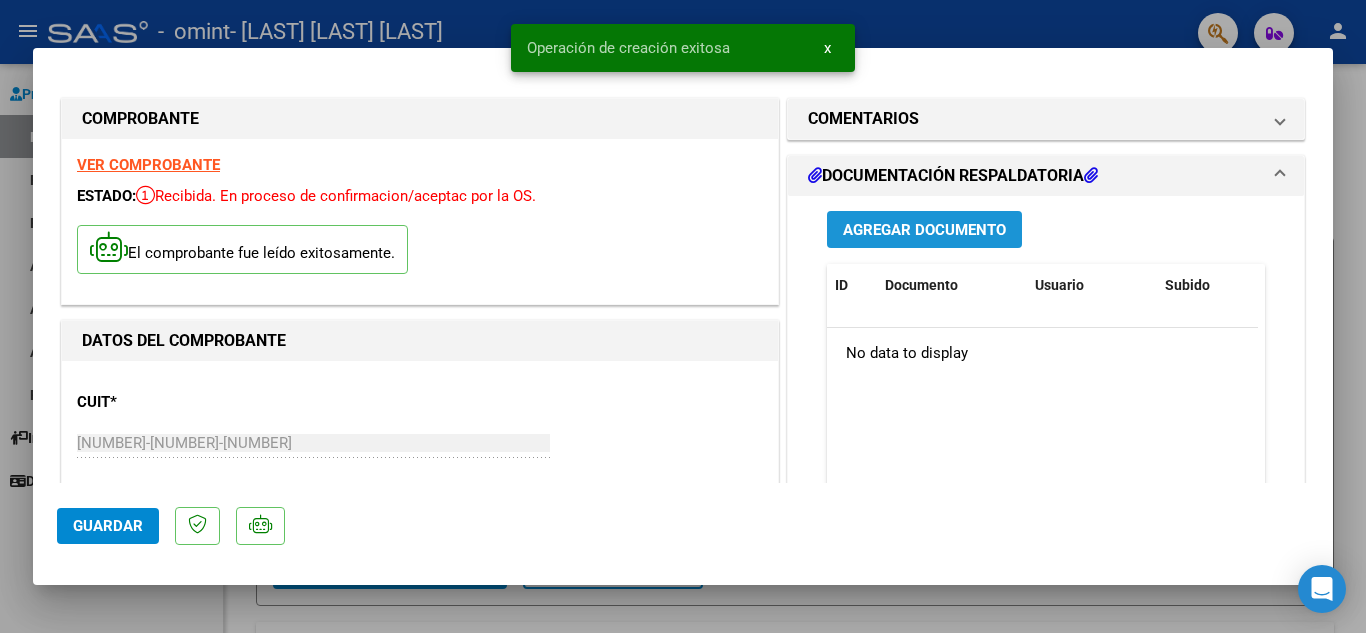 click on "Agregar Documento" at bounding box center (924, 230) 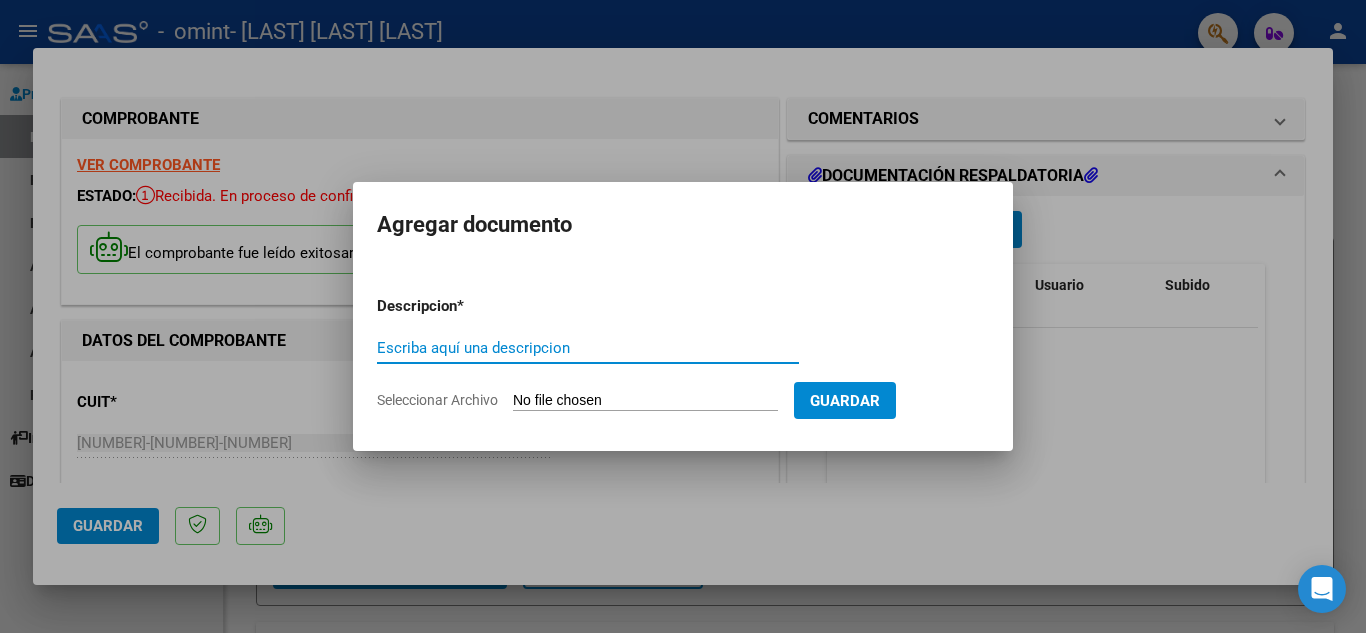 click on "Escriba aquí una descripcion" at bounding box center (588, 348) 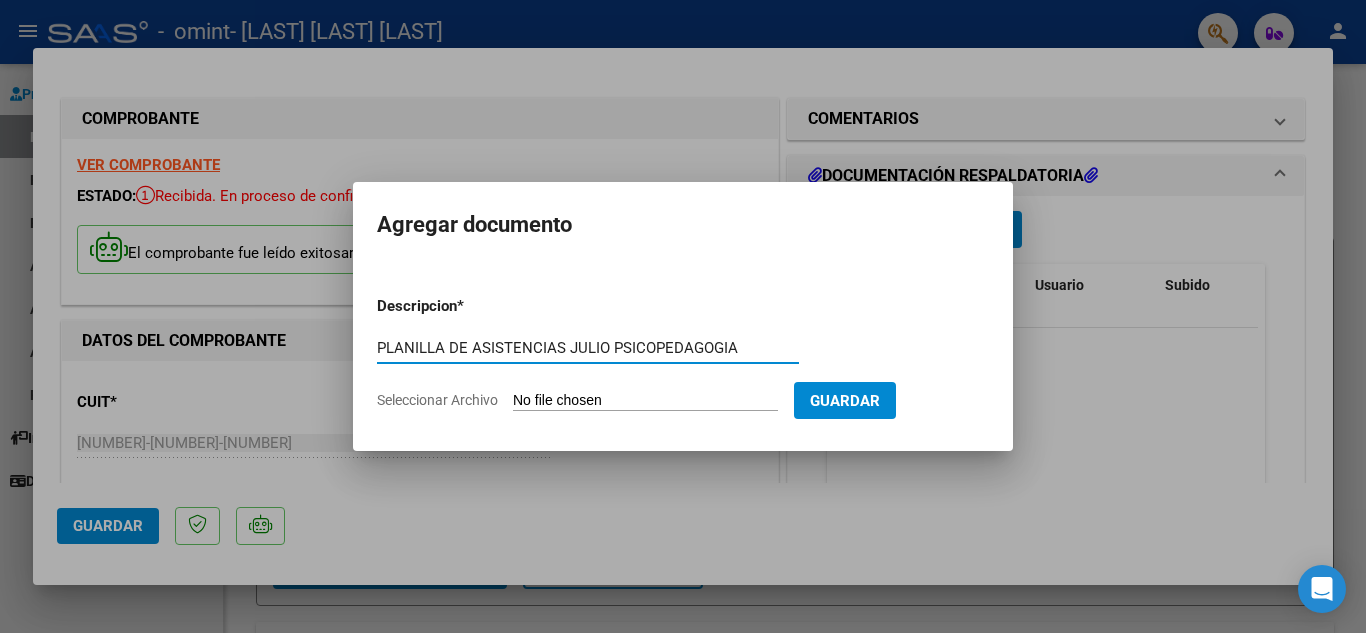 type on "PLANILLA DE ASISTENCIAS JULIO PSICOPEDAGOGIA" 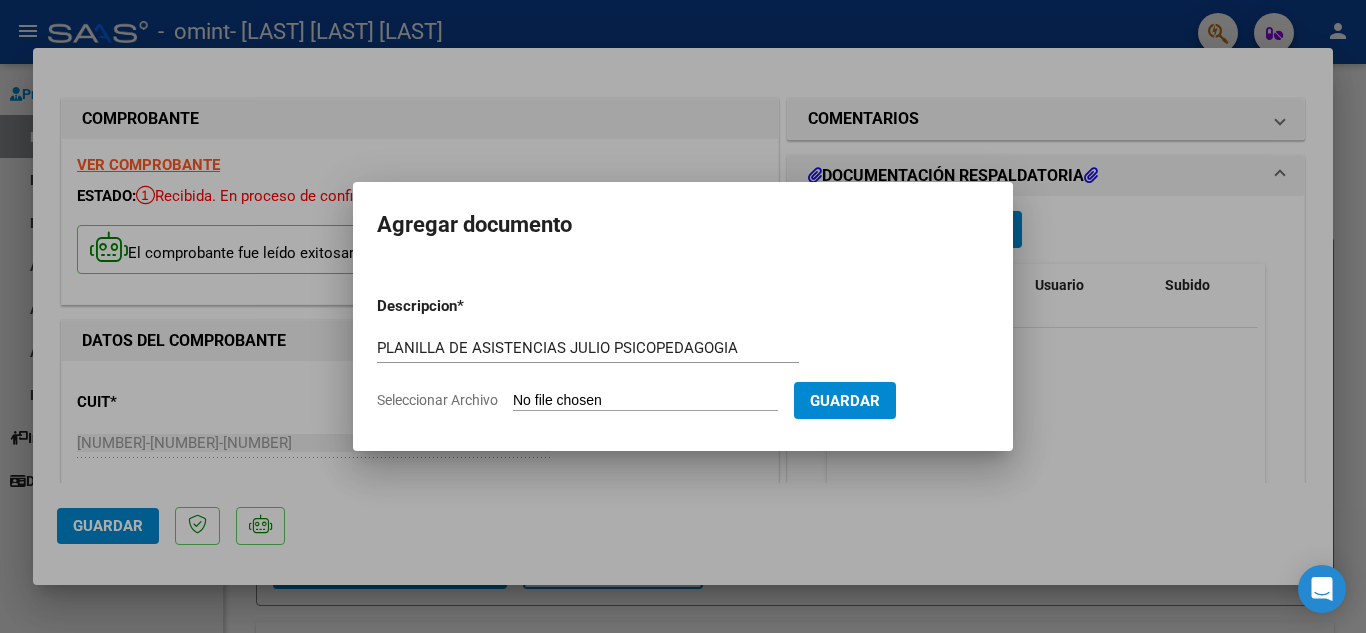 type on "C:\fakepath\ASISTENCIAS PSP JULIO 2025 BERNENGO.pdf" 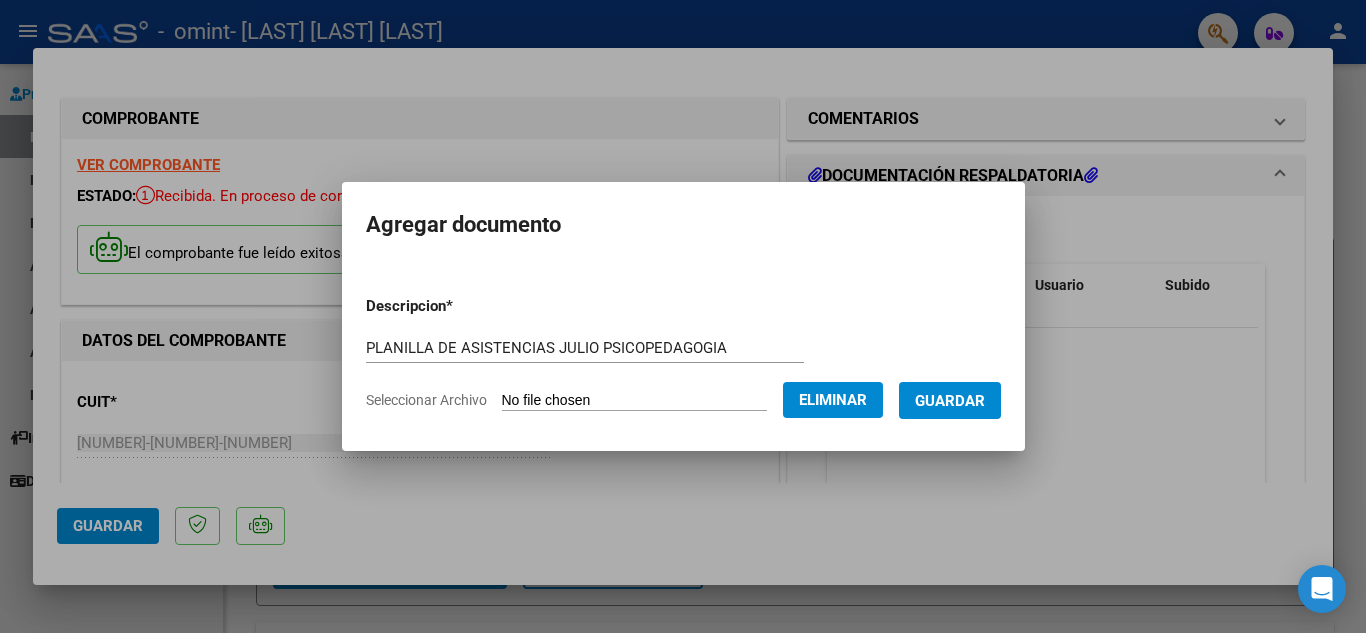 click on "Guardar" at bounding box center (950, 401) 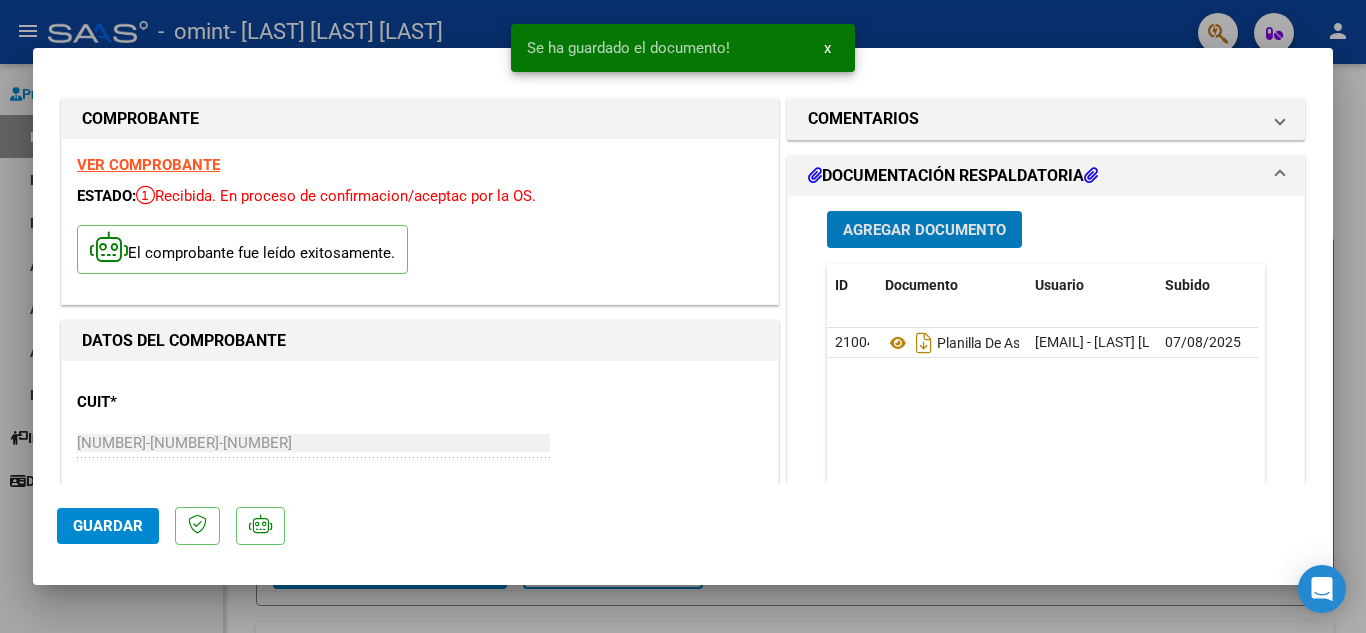 click on "Guardar" 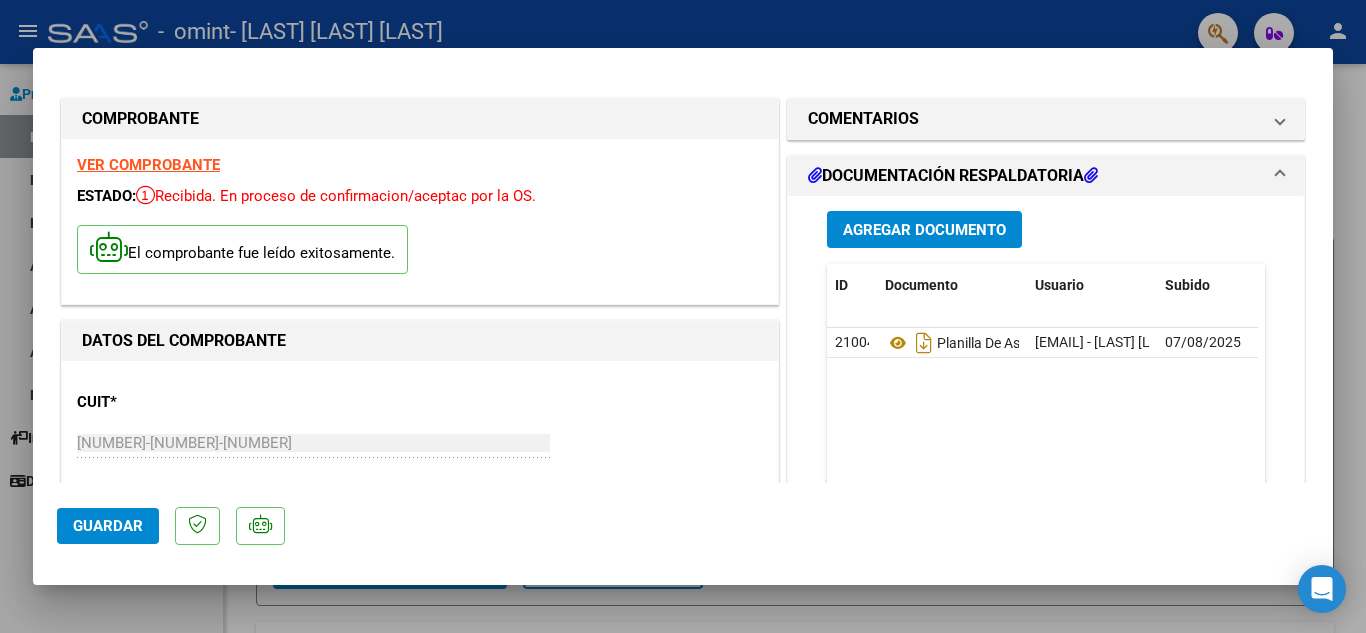 click on "Guardar" 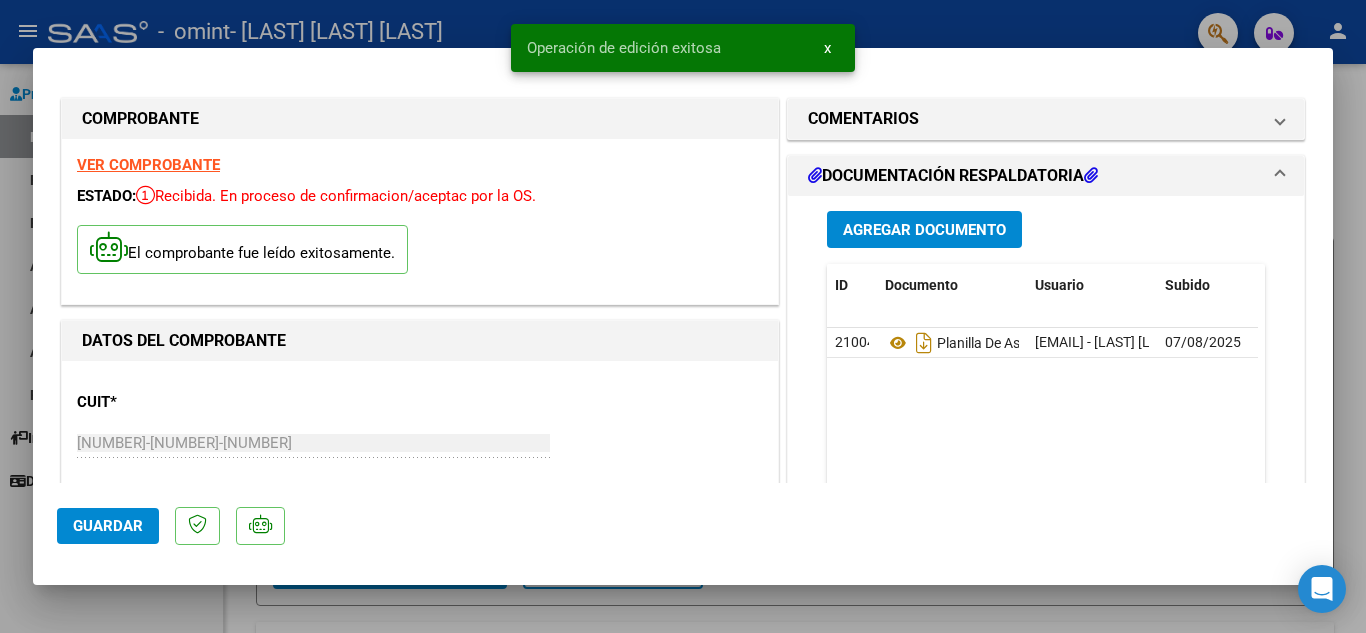 click at bounding box center (683, 316) 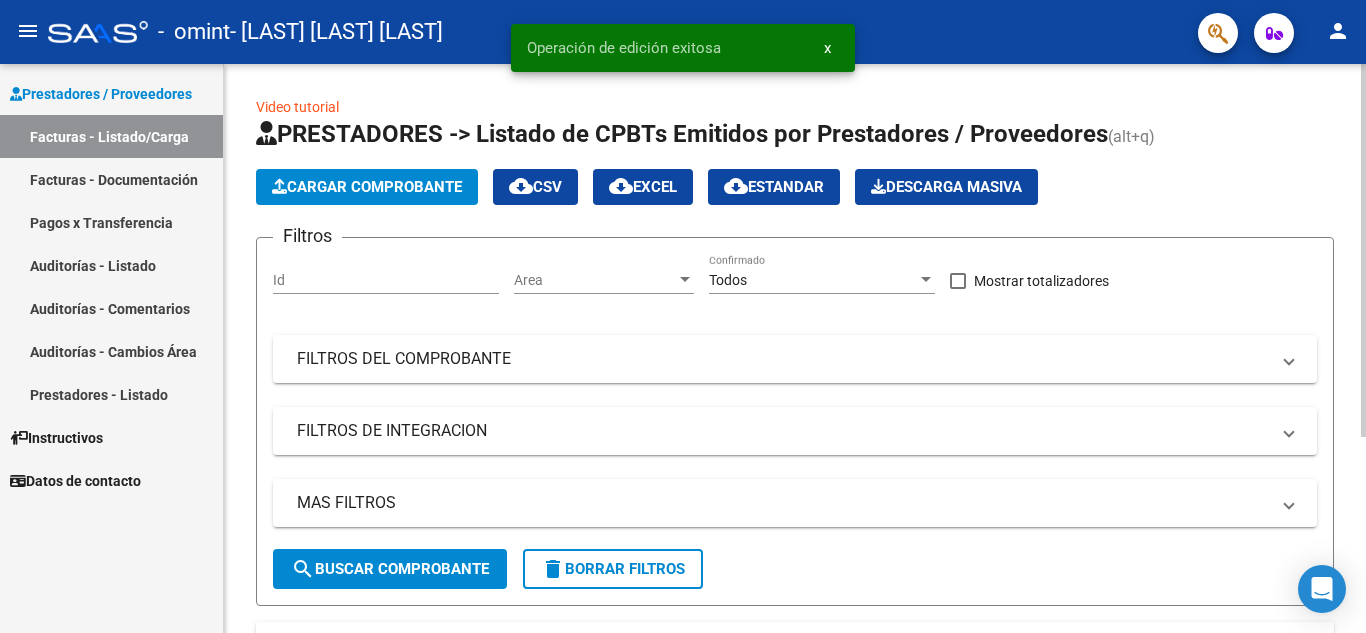 click on "Cargar Comprobante" 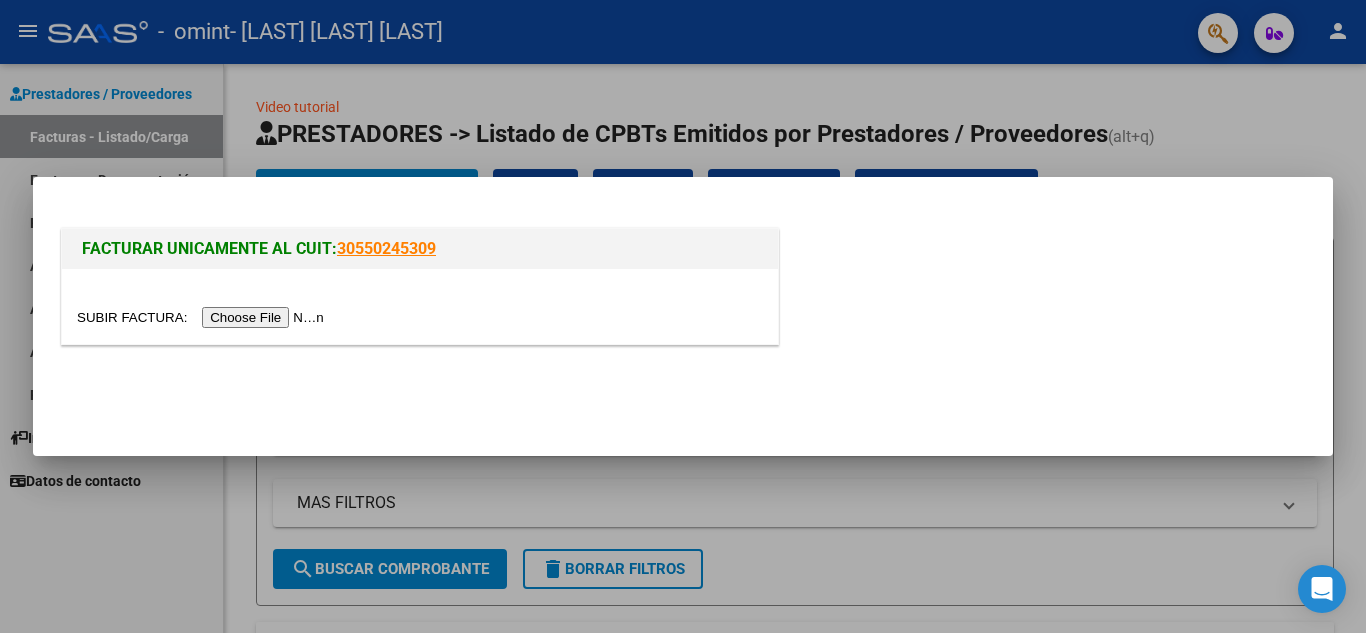 click at bounding box center [203, 317] 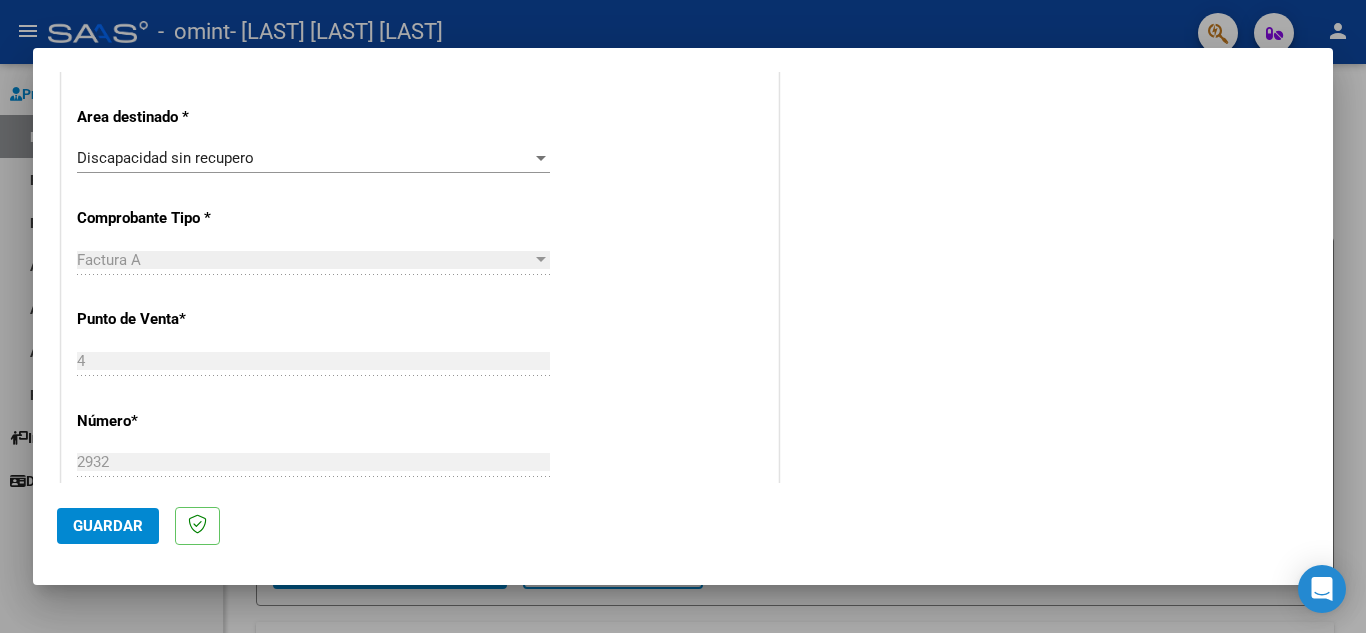 scroll, scrollTop: 900, scrollLeft: 0, axis: vertical 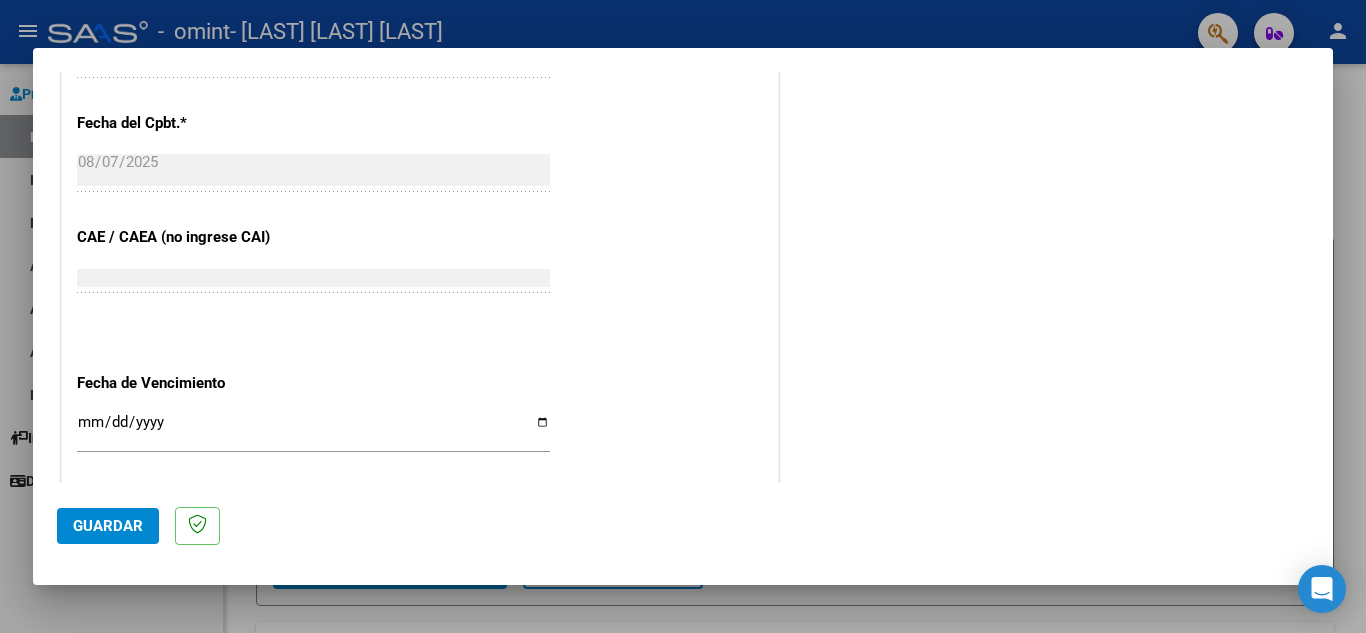 click on "Guardar" 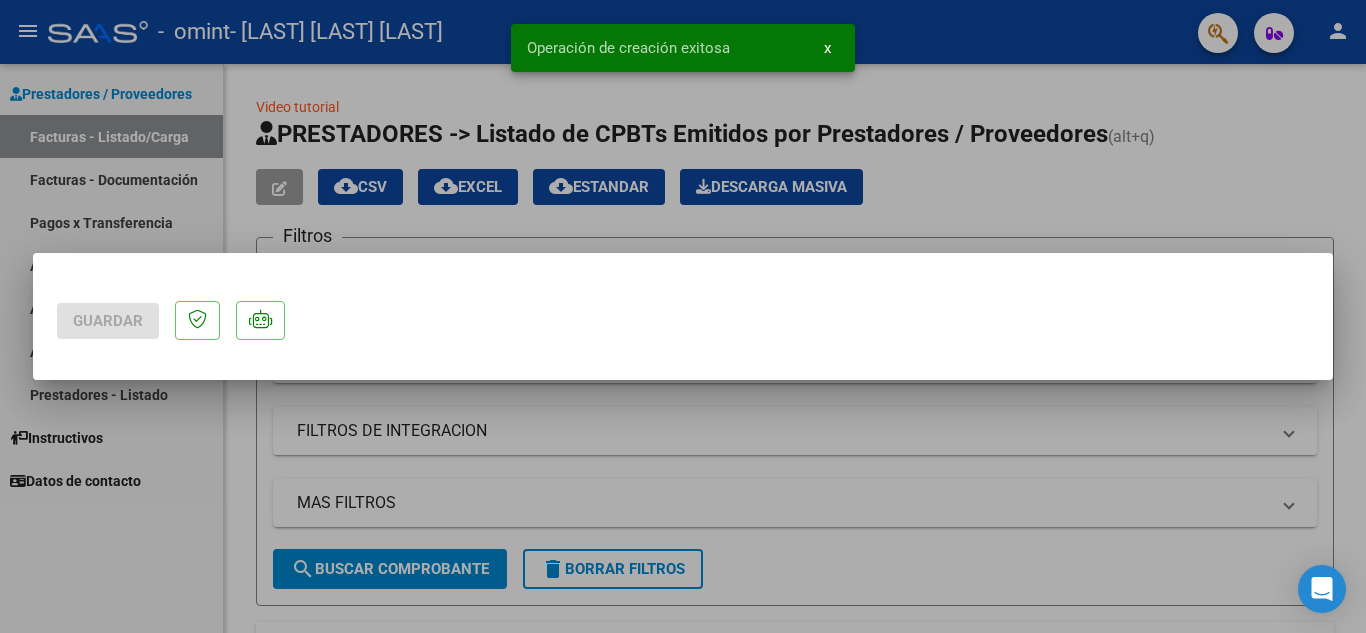 scroll, scrollTop: 0, scrollLeft: 0, axis: both 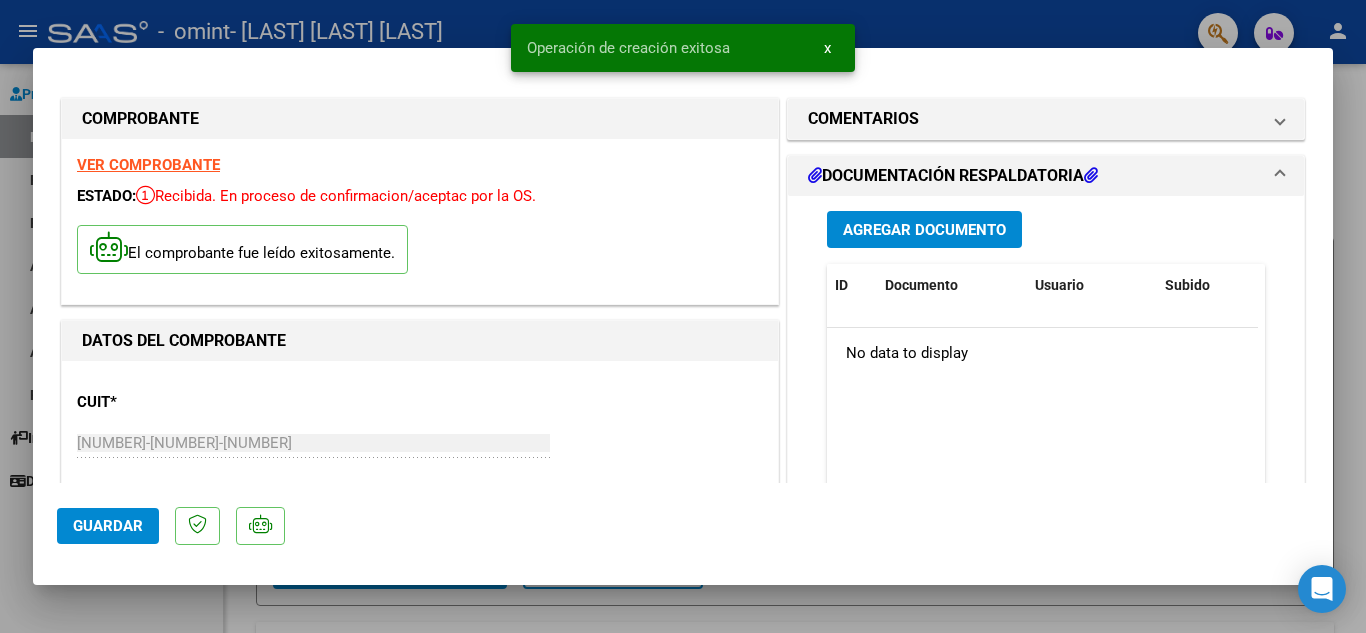 click on "Agregar Documento" at bounding box center (924, 230) 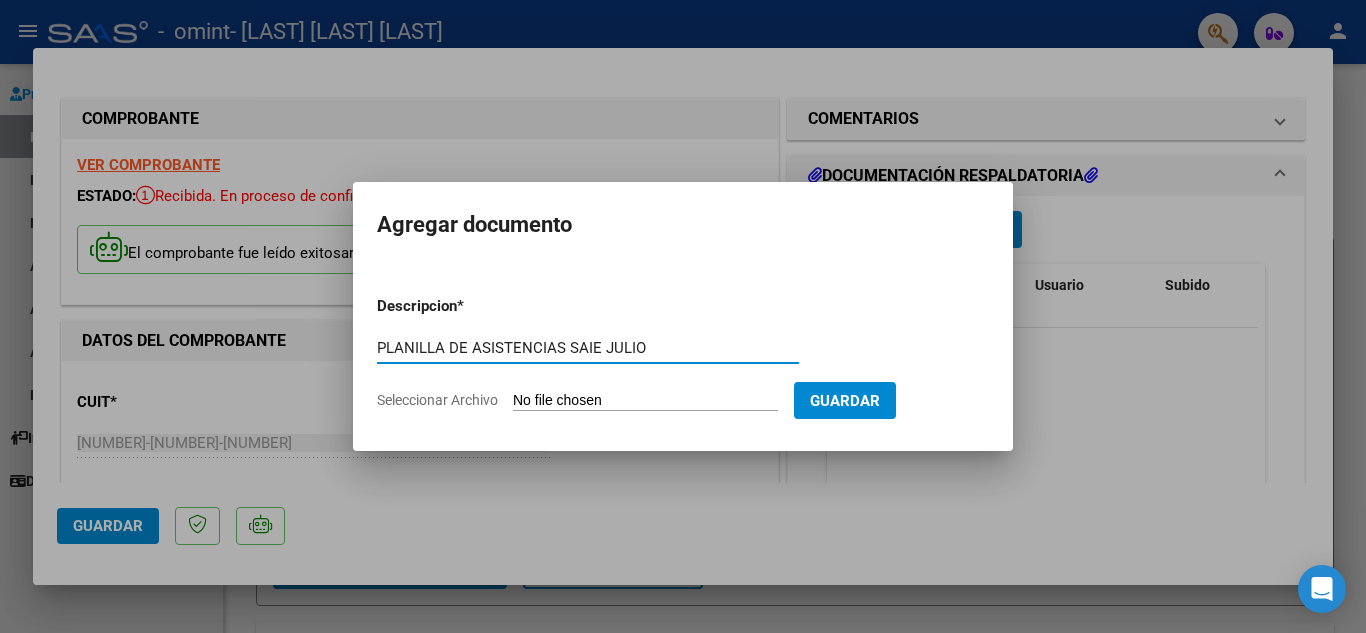 type on "PLANILLA DE ASISTENCIAS SAIE JULIO" 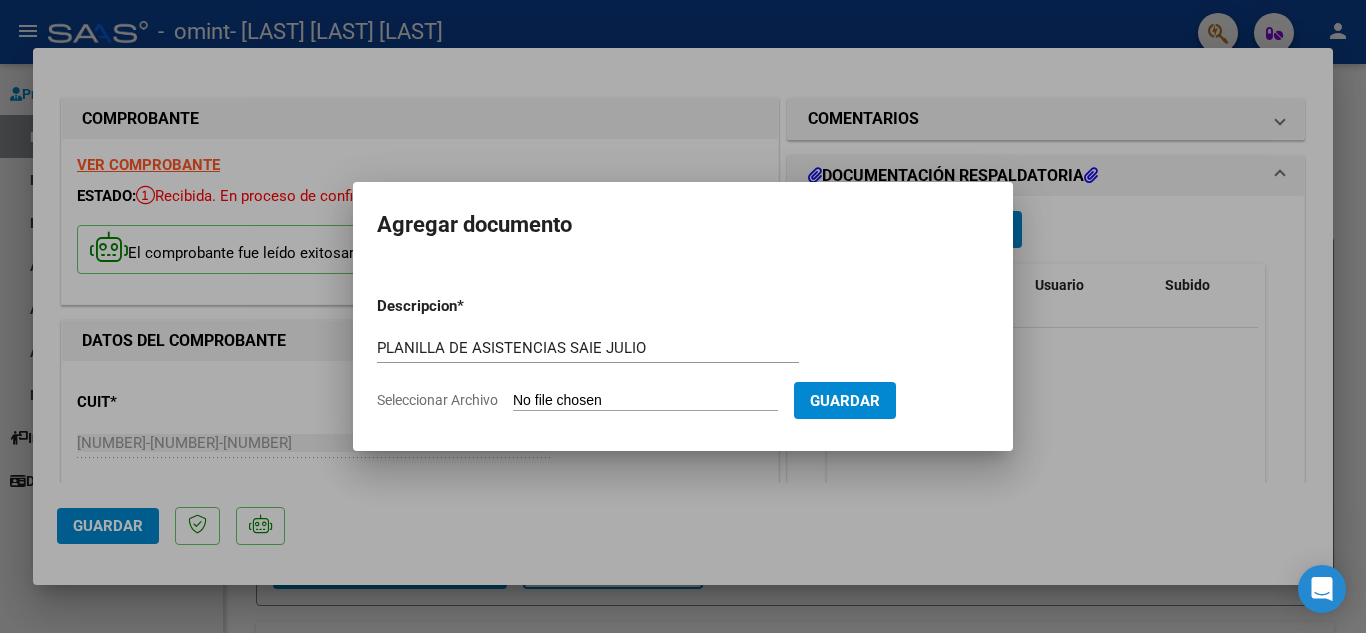 click on "Seleccionar Archivo" at bounding box center (645, 401) 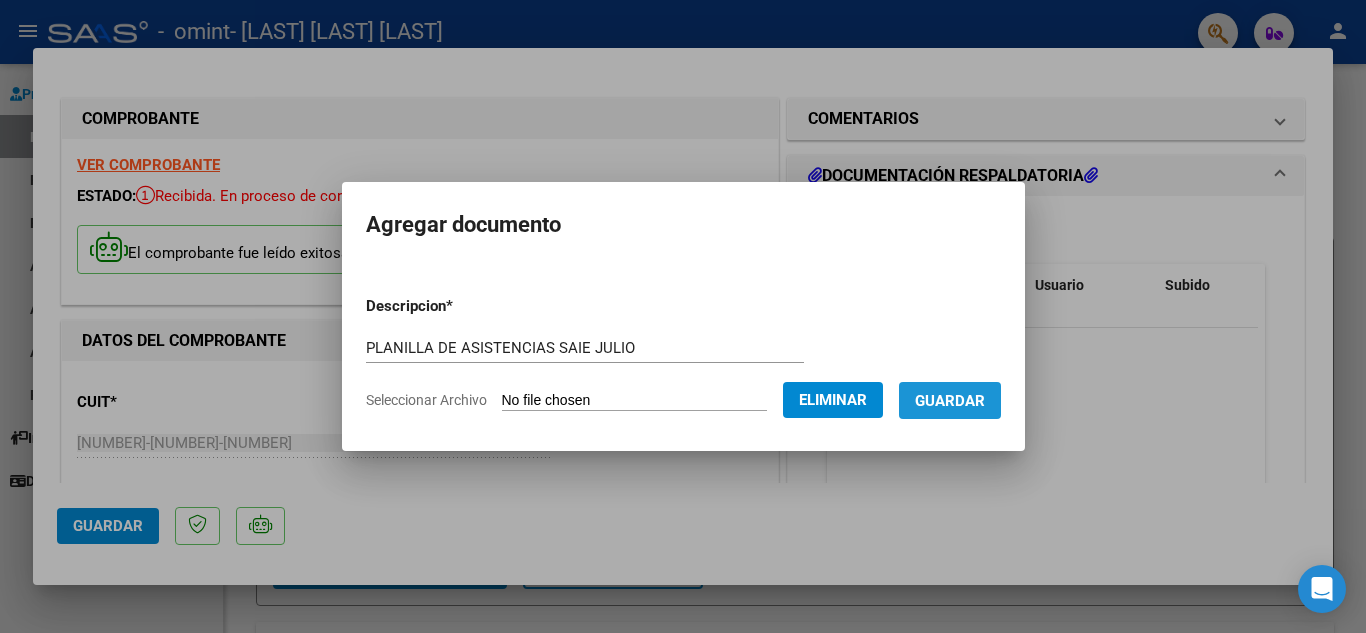 click on "Guardar" at bounding box center (950, 400) 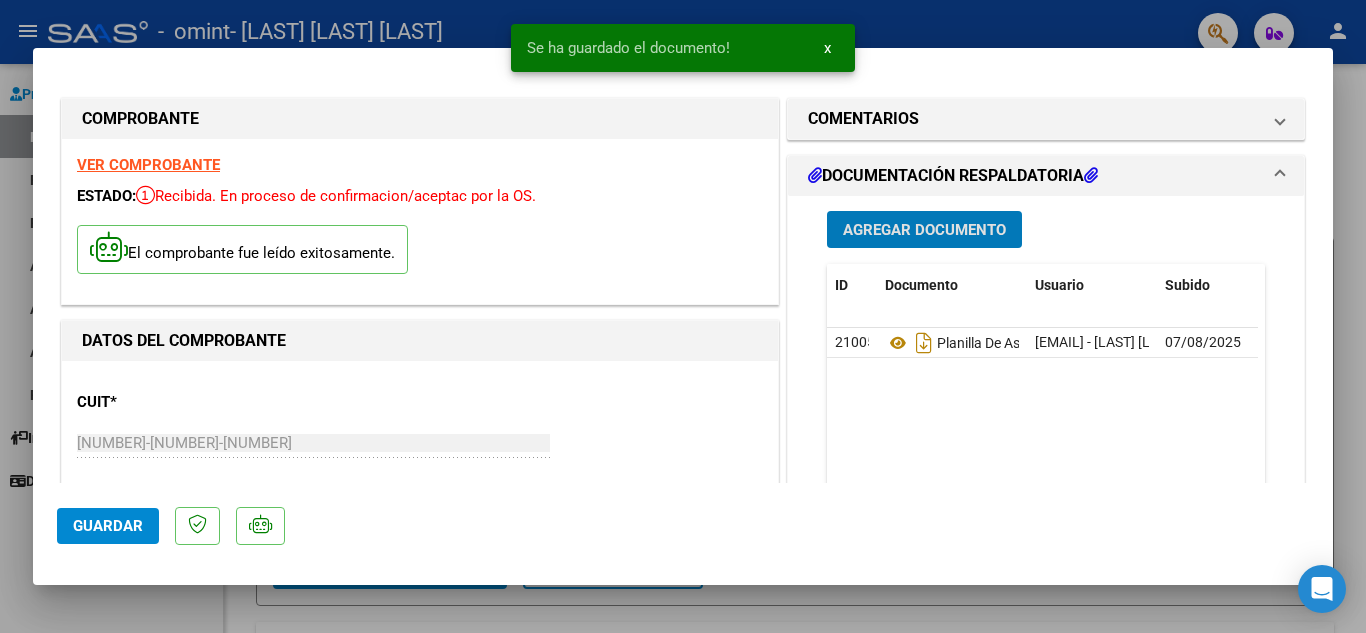 click on "Guardar" 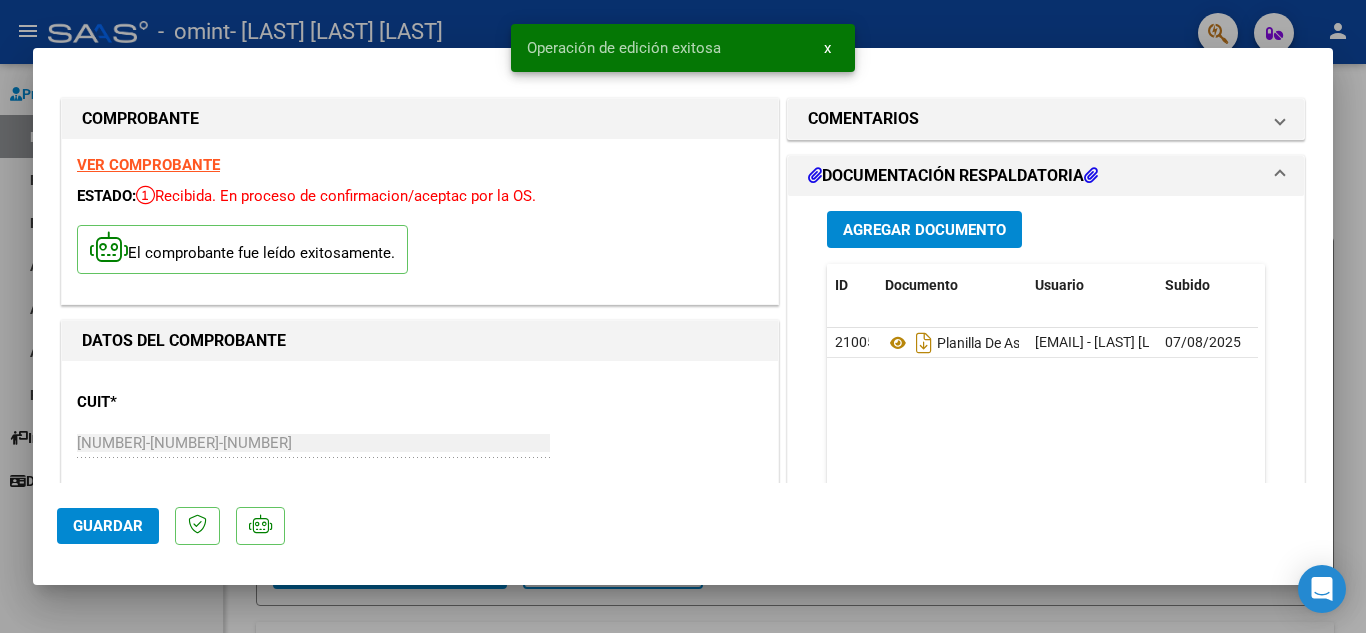 click at bounding box center [683, 316] 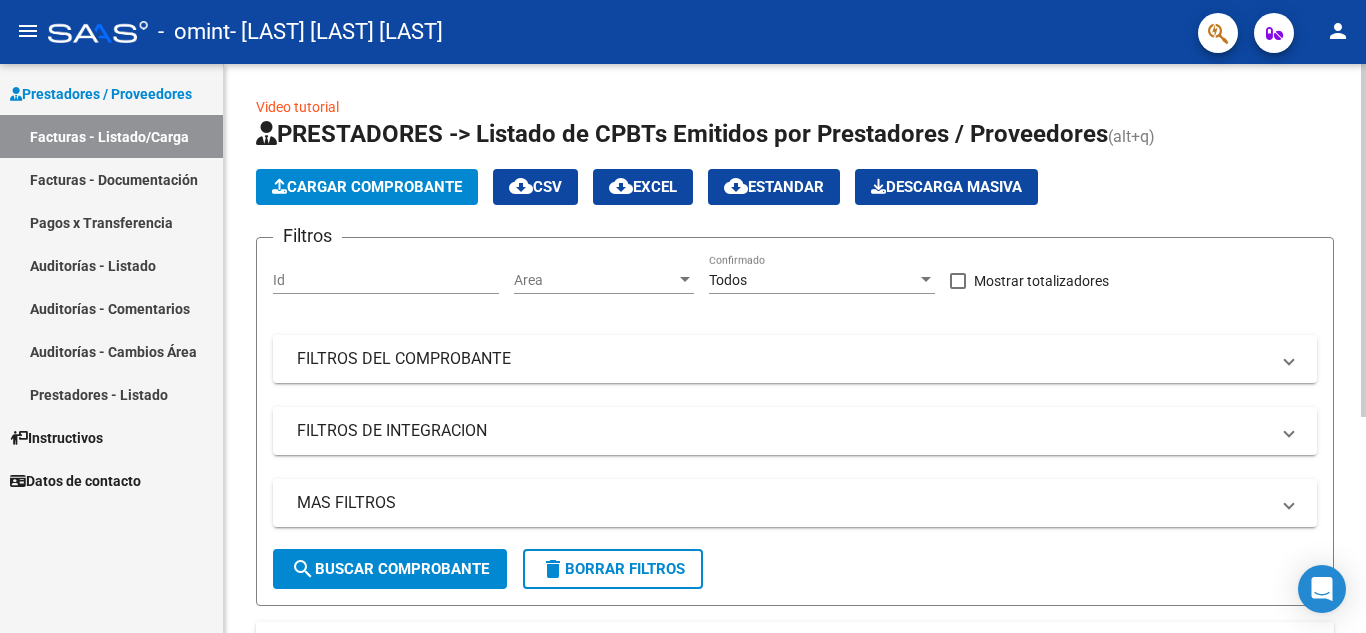 scroll, scrollTop: 349, scrollLeft: 0, axis: vertical 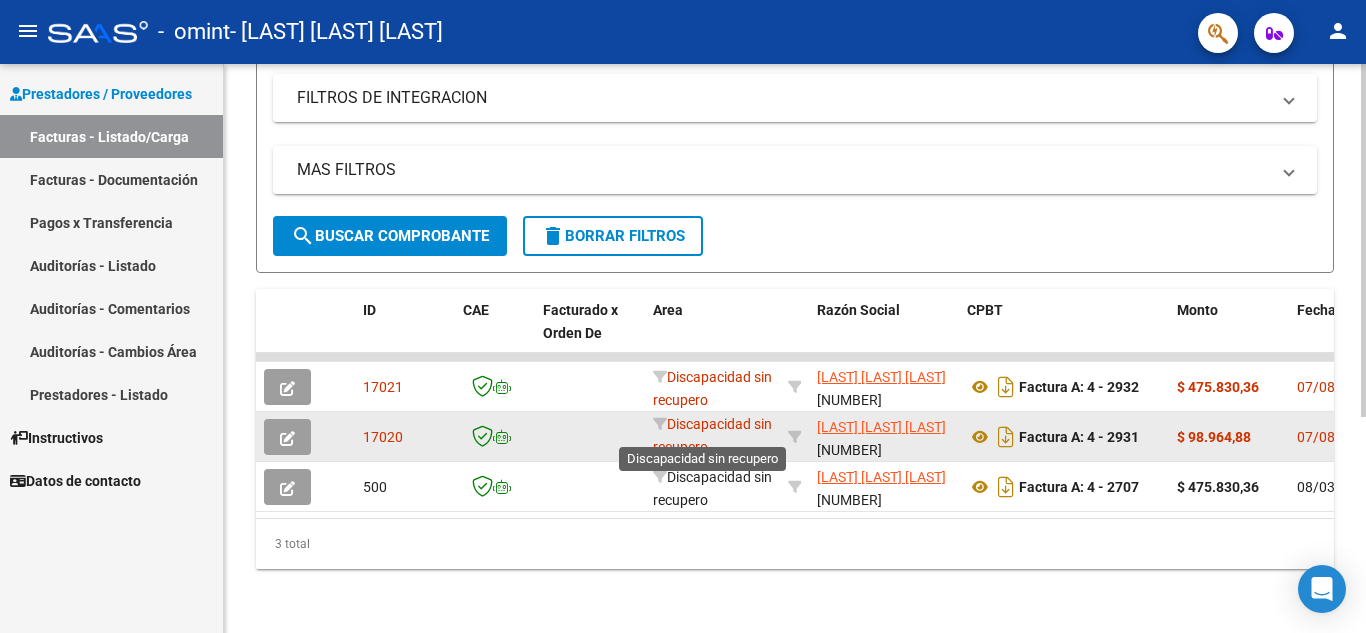 click on "Discapacidad sin recupero" 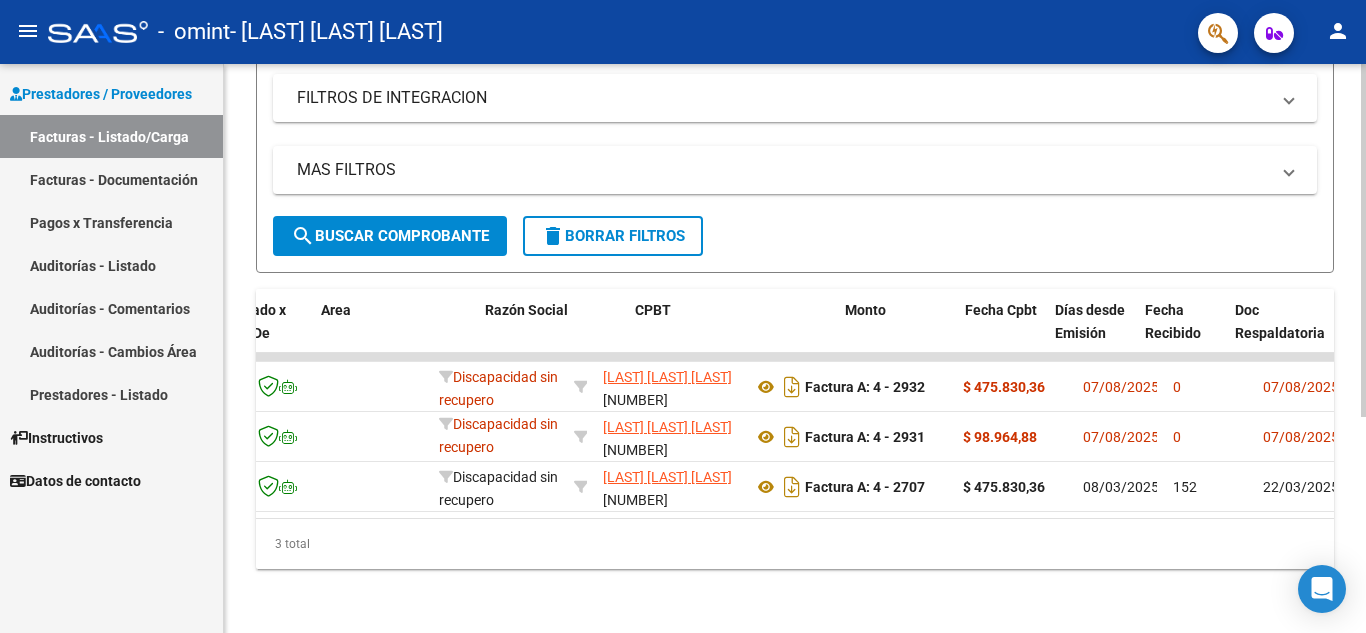 scroll, scrollTop: 0, scrollLeft: 417, axis: horizontal 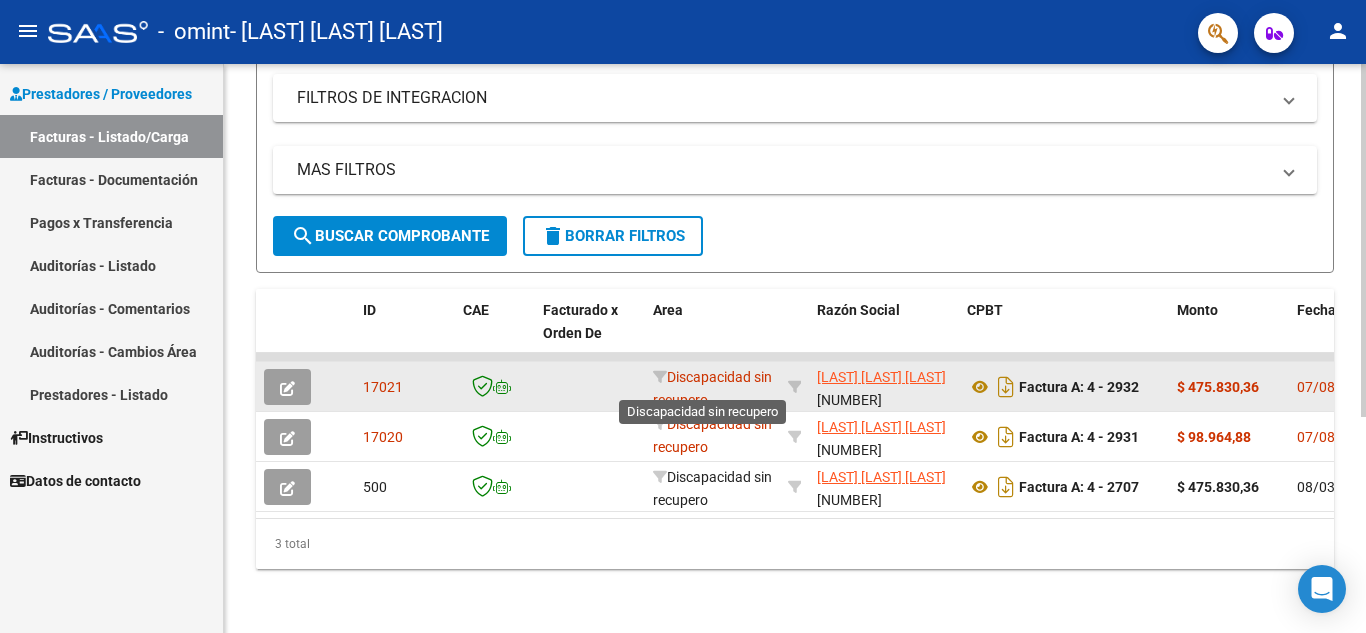 click on "Discapacidad sin recupero" 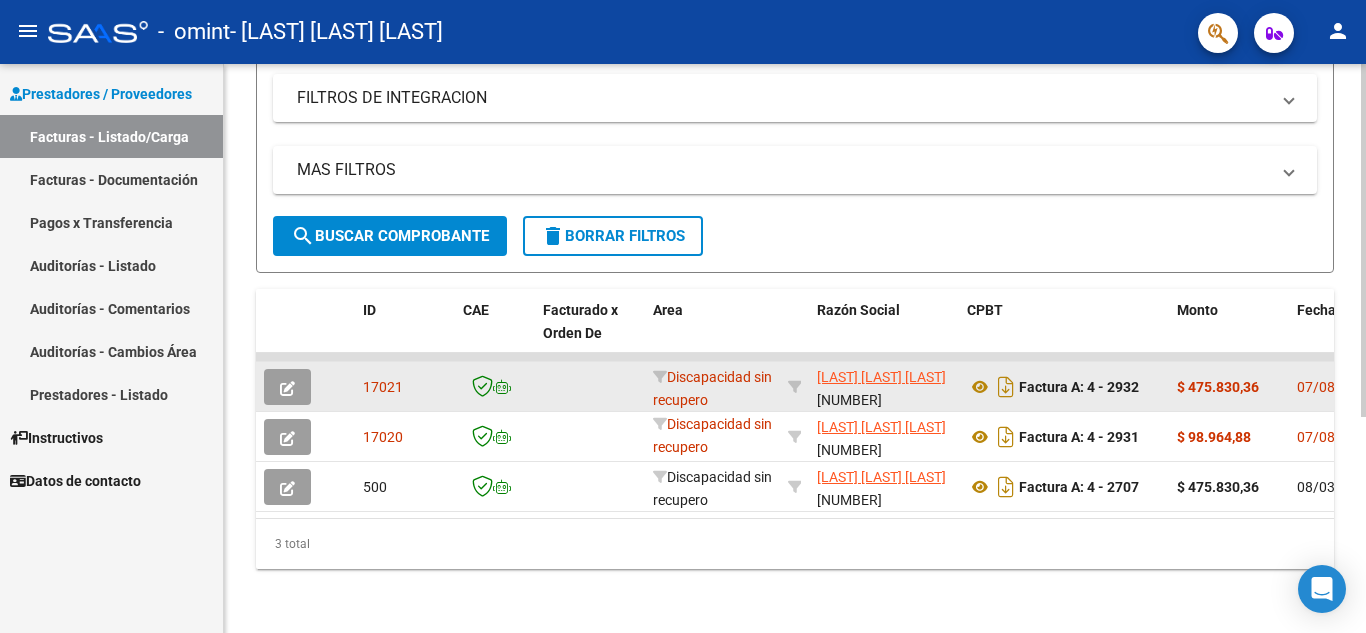 click on "Discapacidad sin recupero" 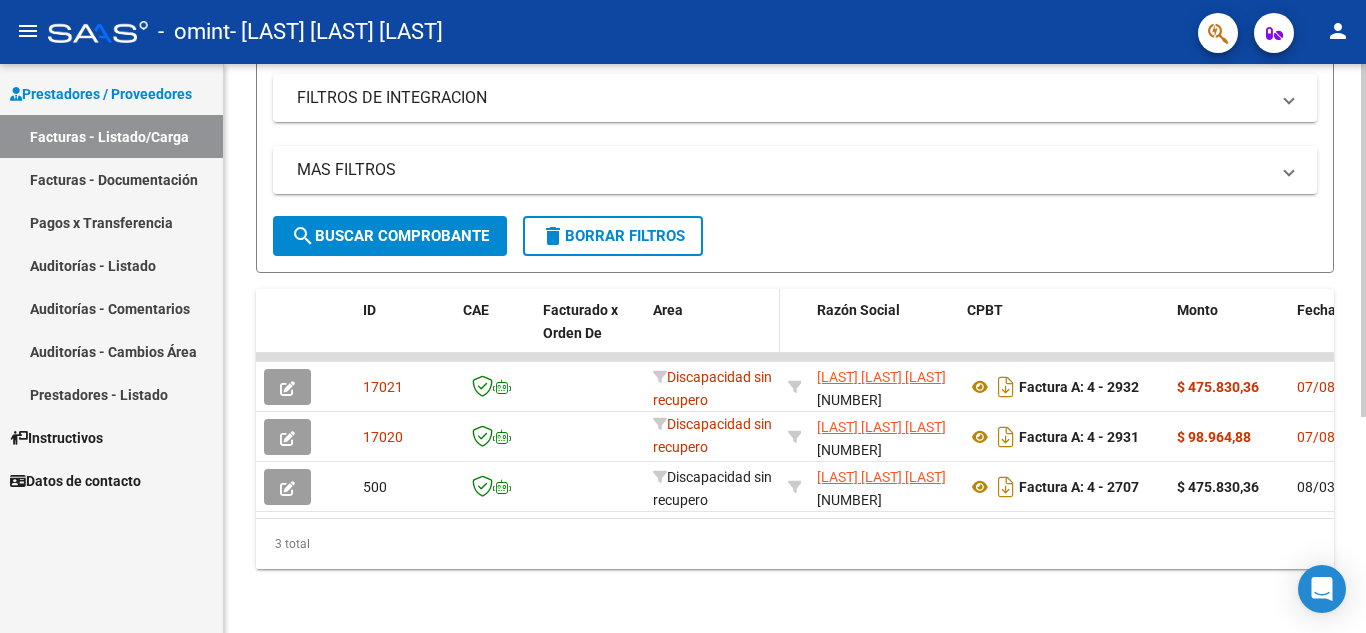 click on "Area" 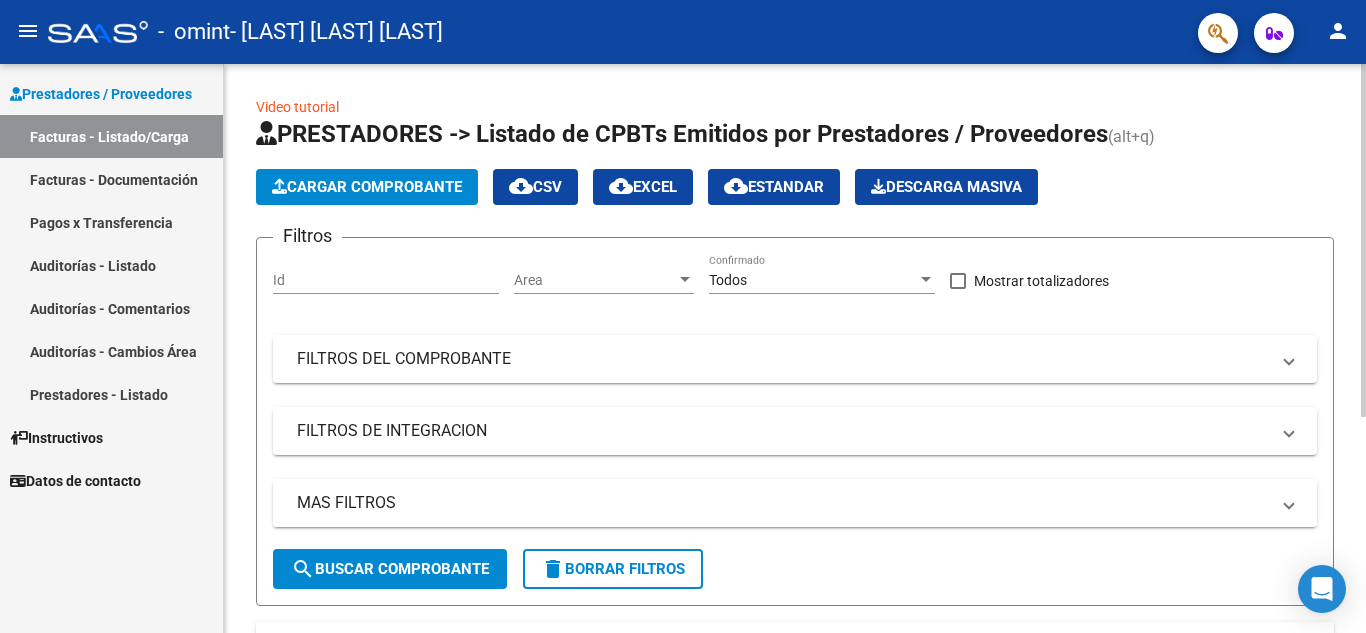 scroll, scrollTop: 349, scrollLeft: 0, axis: vertical 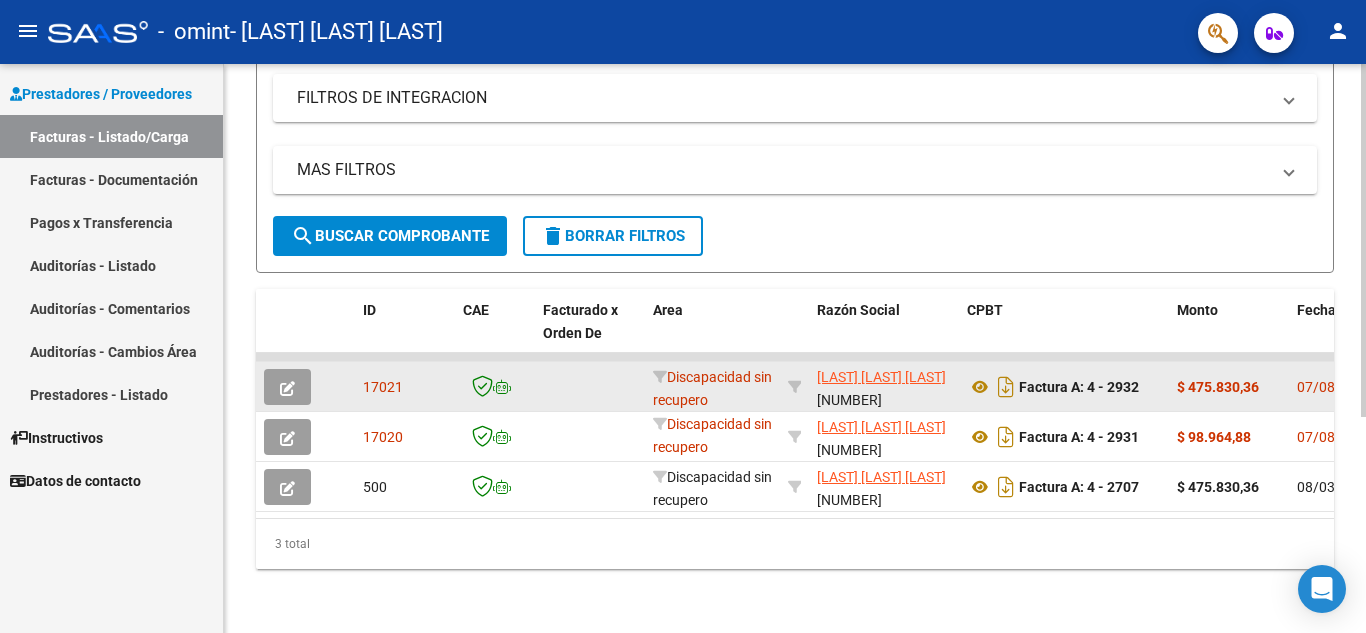 click 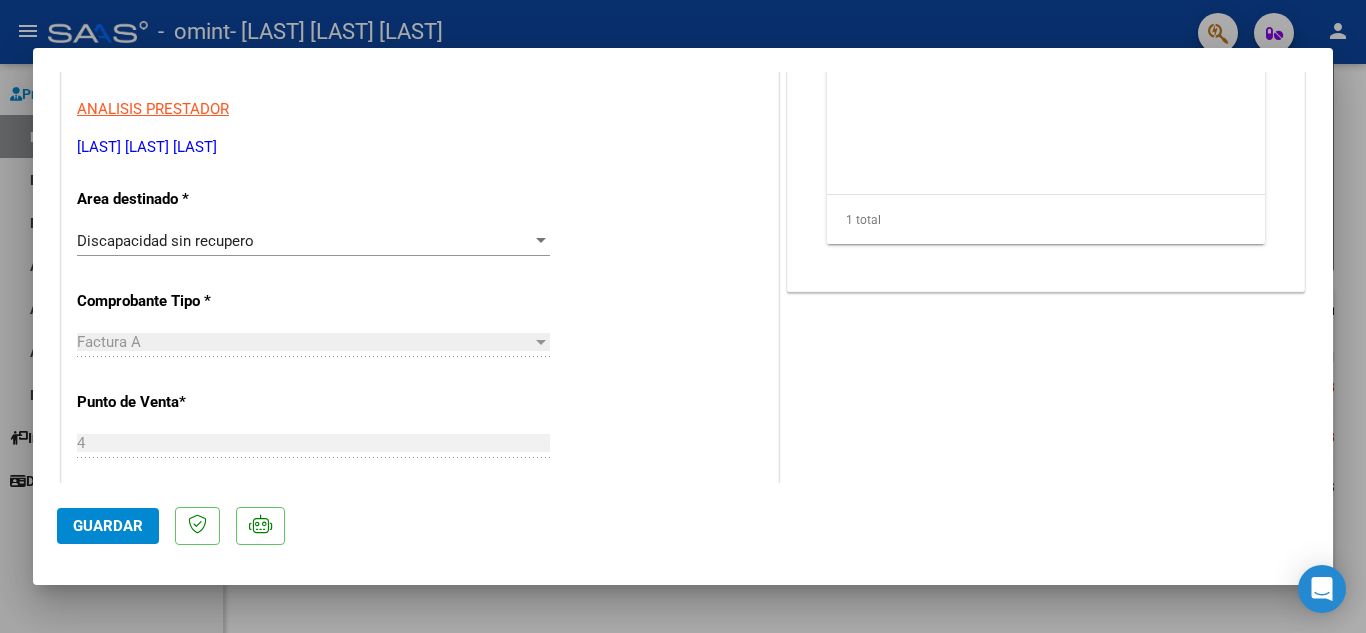 scroll, scrollTop: 300, scrollLeft: 0, axis: vertical 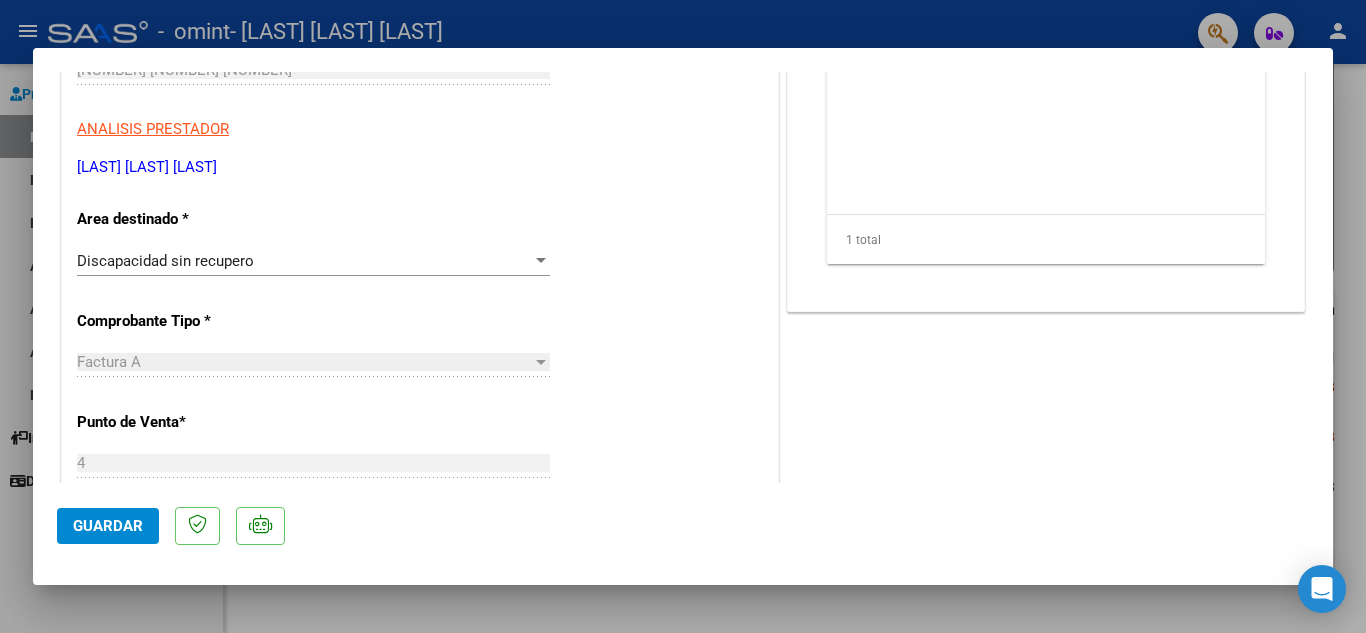 click at bounding box center (541, 261) 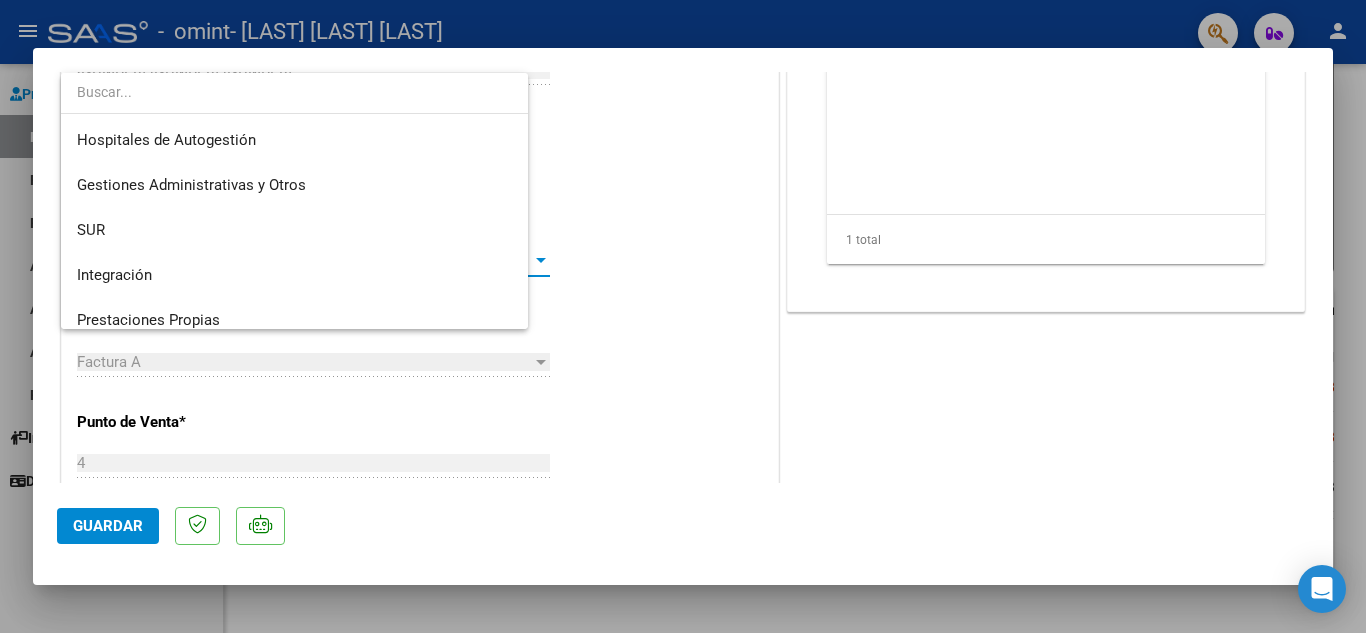 scroll, scrollTop: 194, scrollLeft: 0, axis: vertical 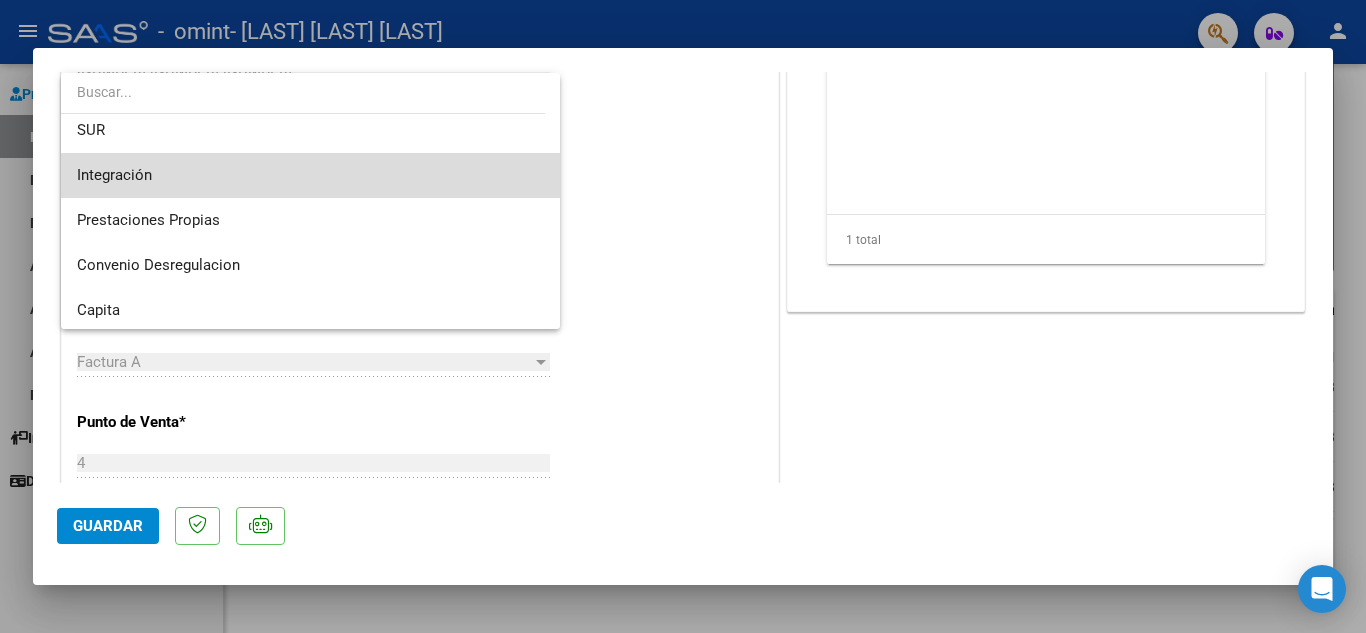 click on "Integración" at bounding box center (310, 175) 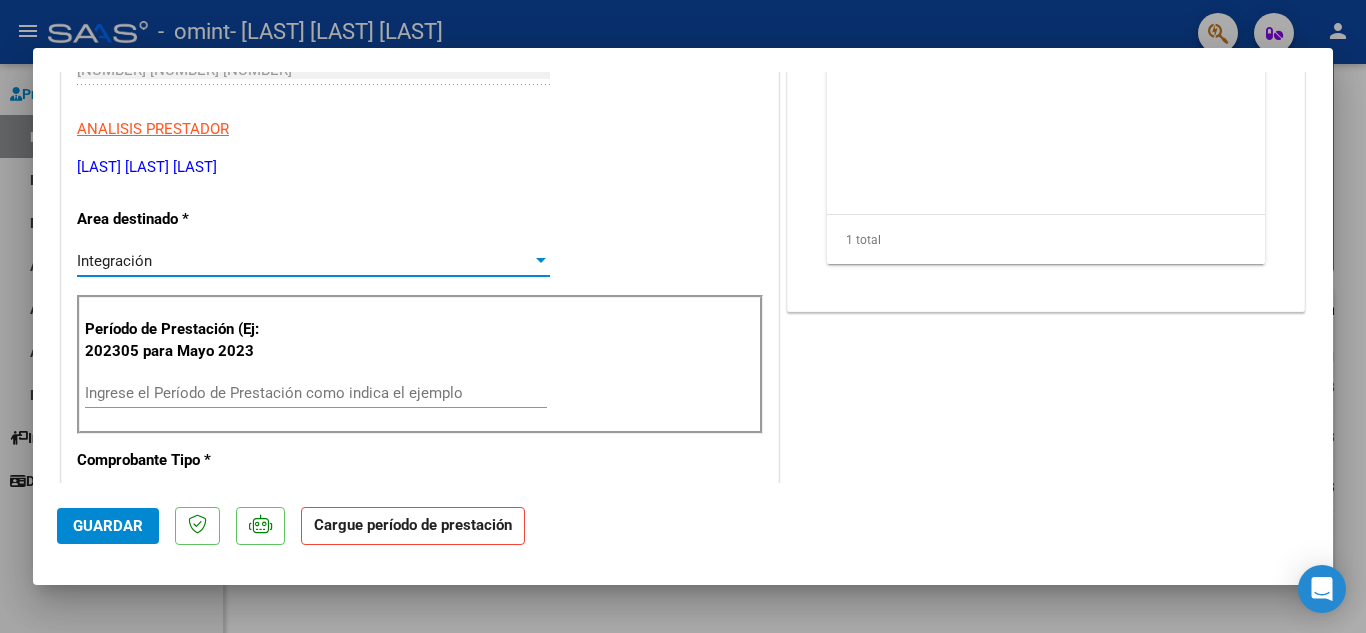 click on "Ingrese el Período de Prestación como indica el ejemplo" at bounding box center [316, 393] 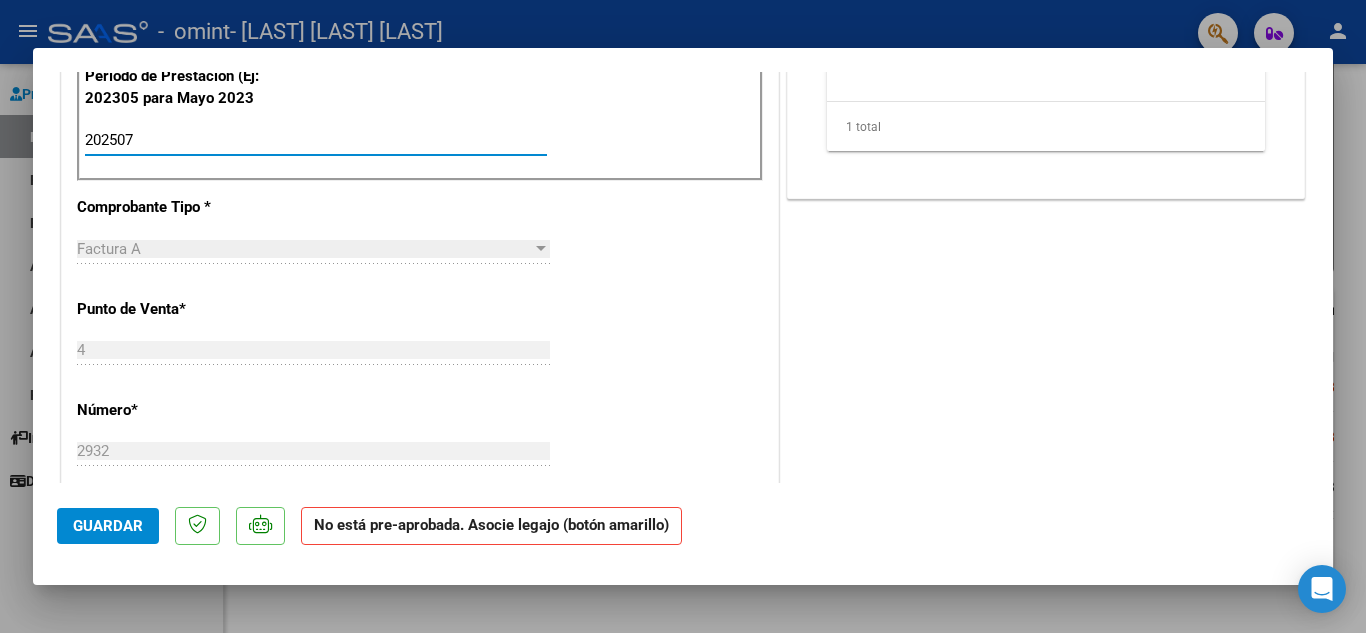 scroll, scrollTop: 0, scrollLeft: 0, axis: both 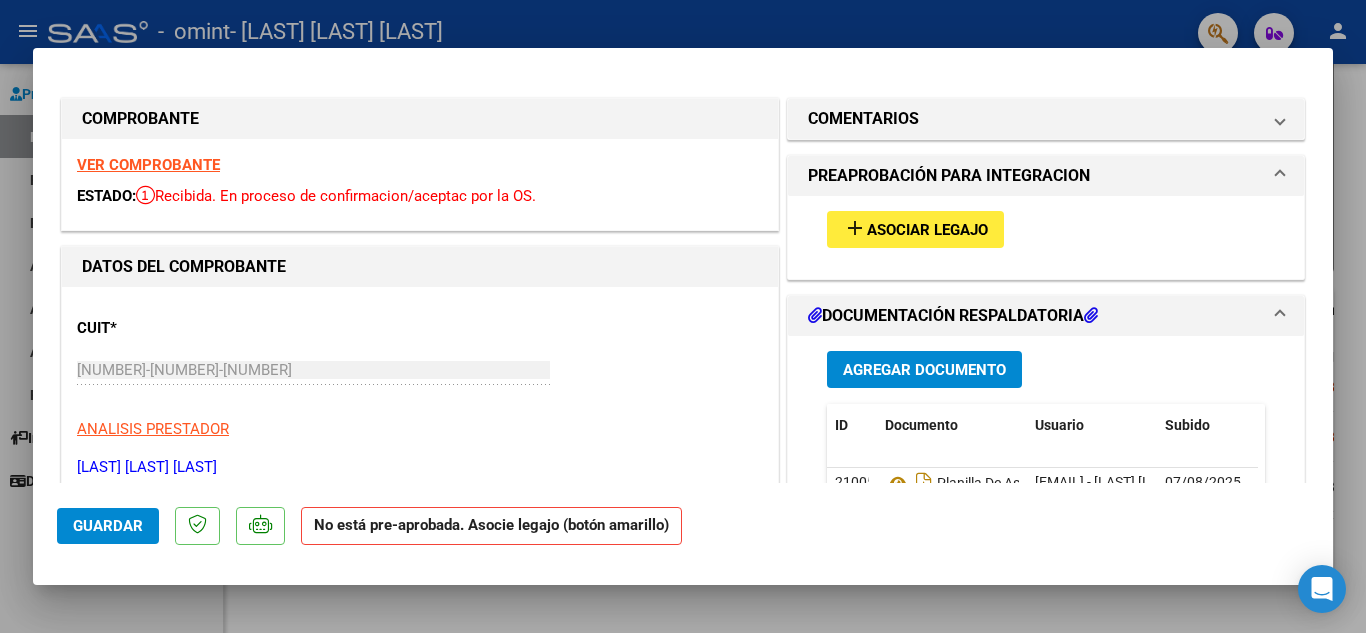 type on "202507" 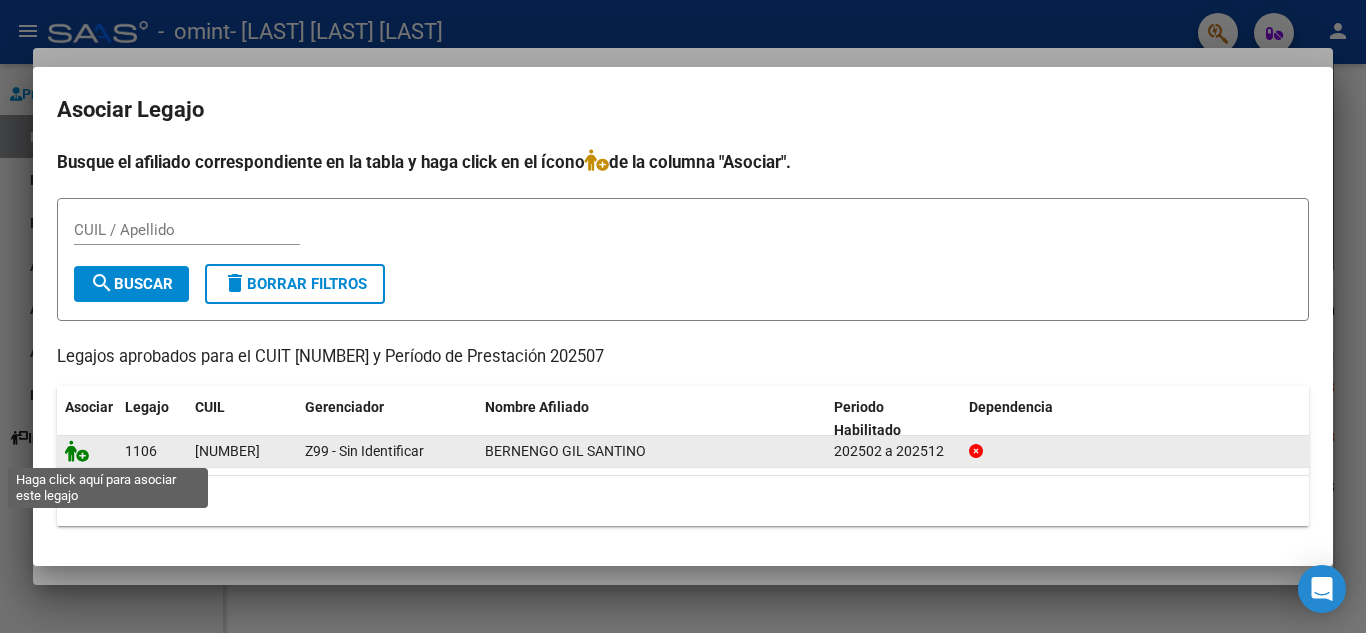 click 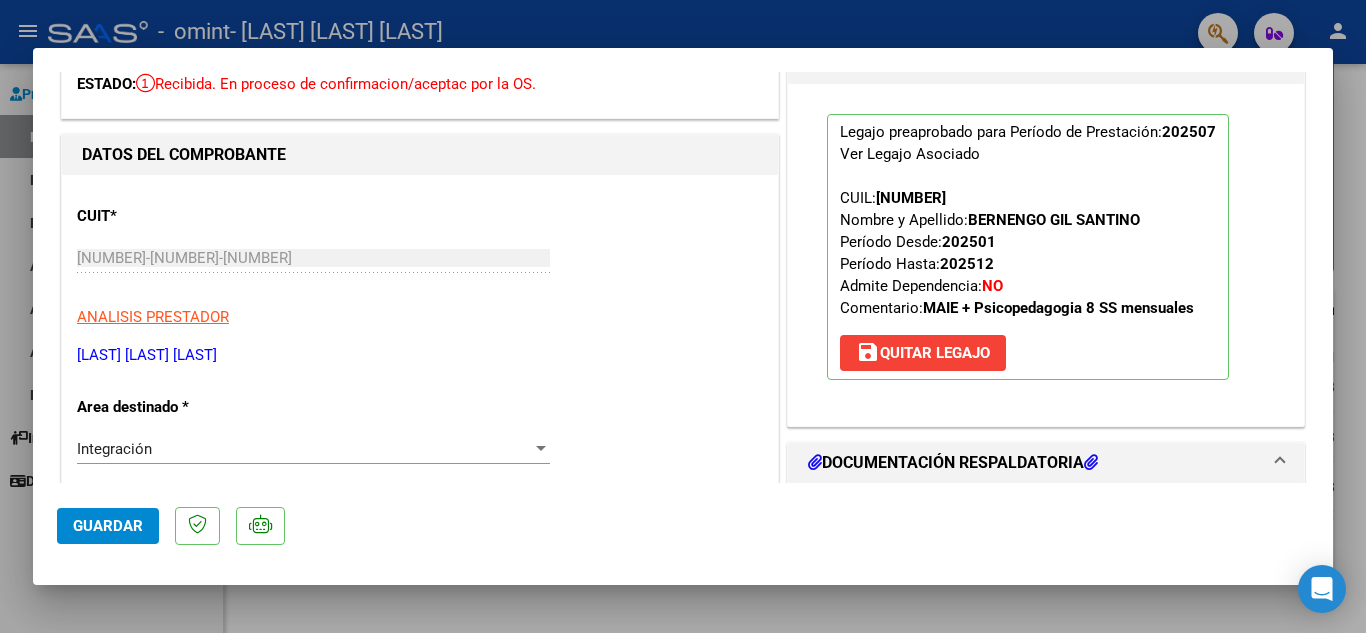 scroll, scrollTop: 0, scrollLeft: 0, axis: both 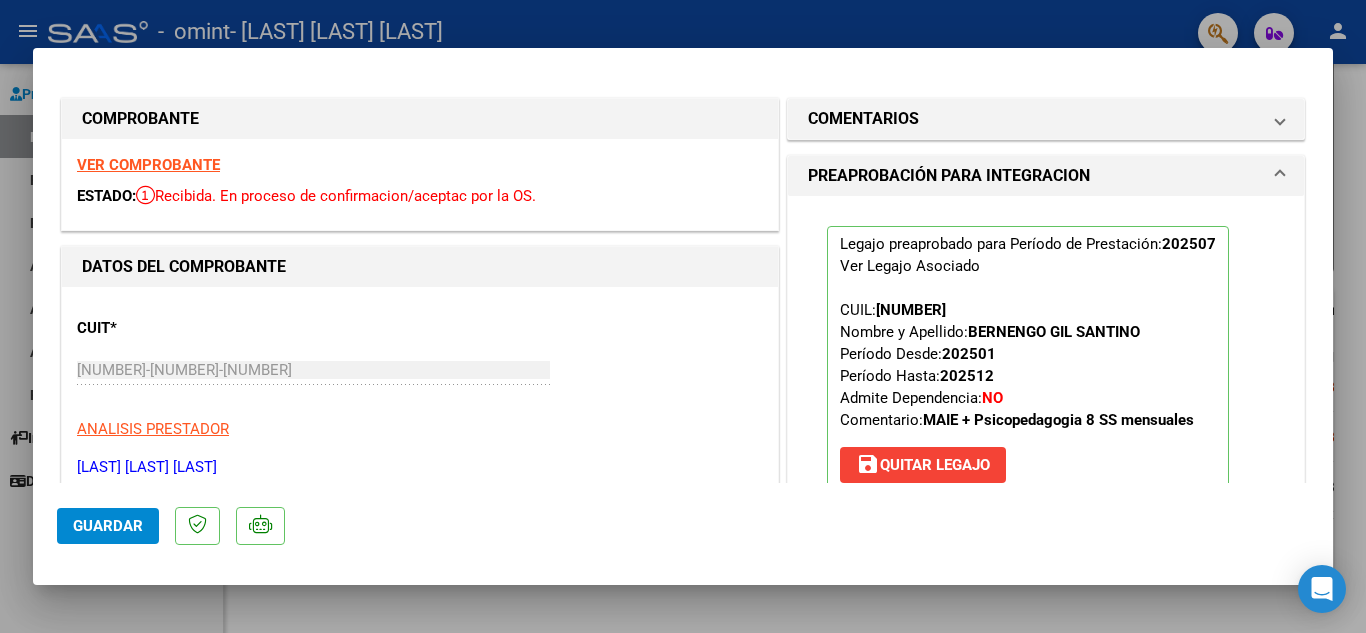 click on "Guardar" 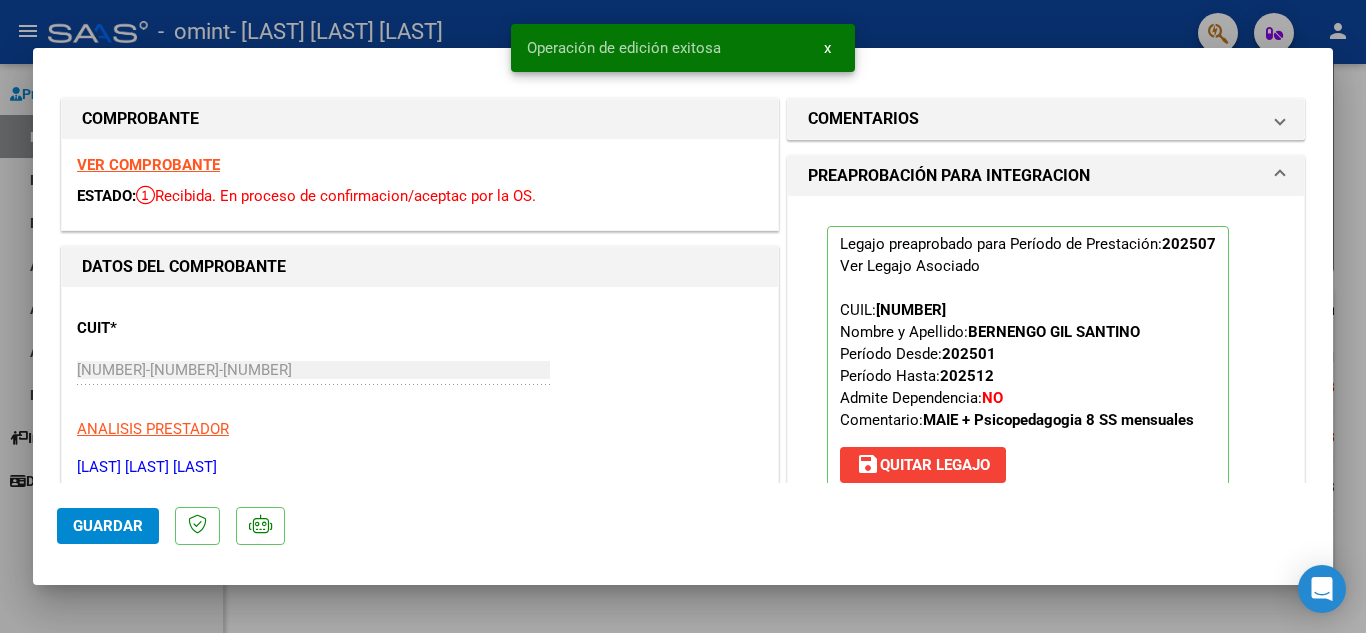 click at bounding box center (683, 316) 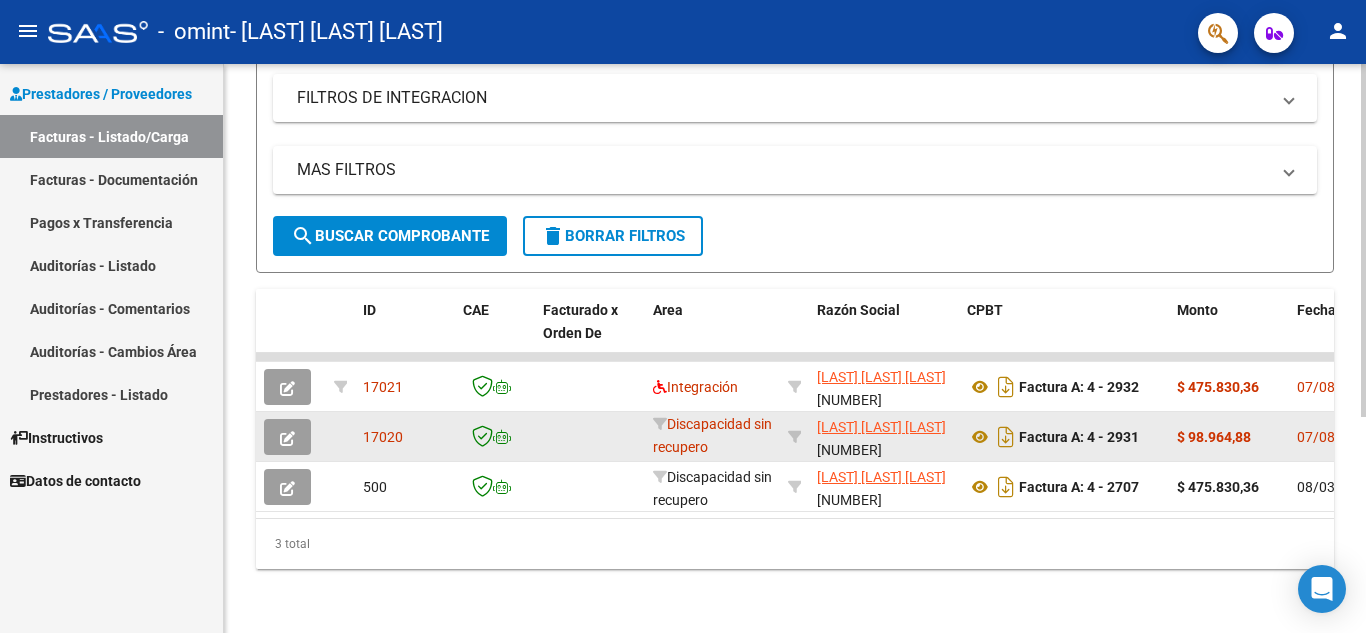click 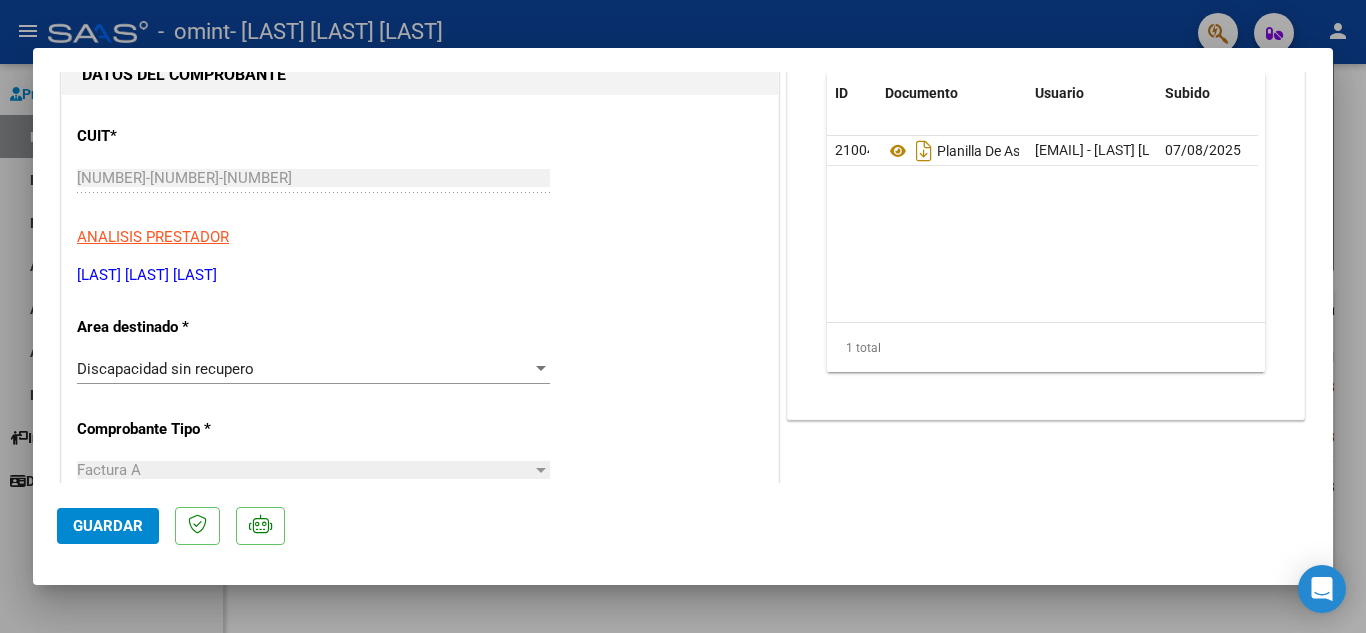 scroll, scrollTop: 200, scrollLeft: 0, axis: vertical 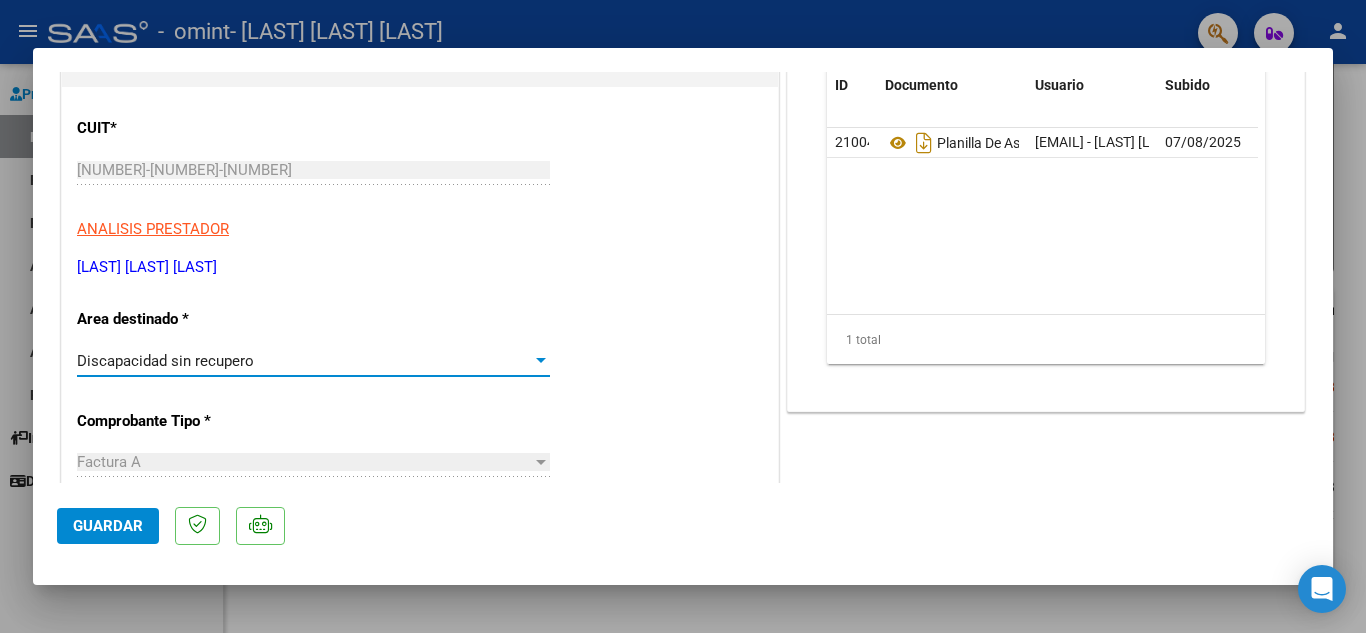 click on "Discapacidad sin recupero" at bounding box center [165, 361] 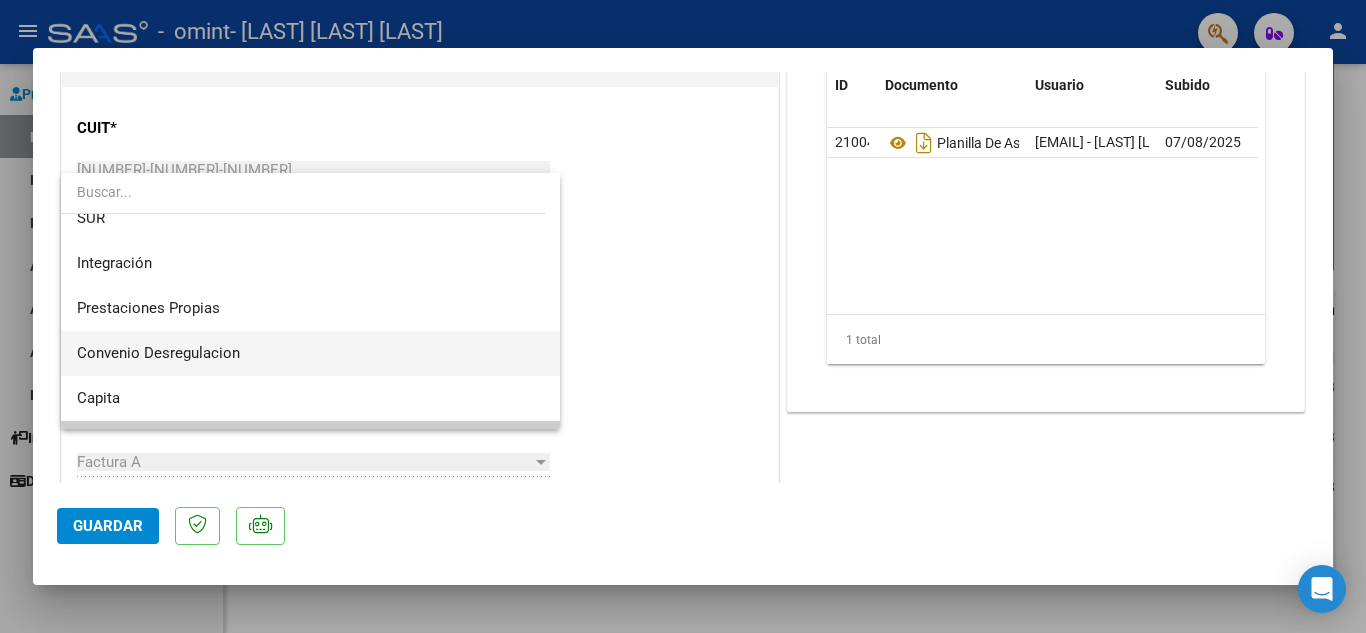 scroll, scrollTop: 0, scrollLeft: 0, axis: both 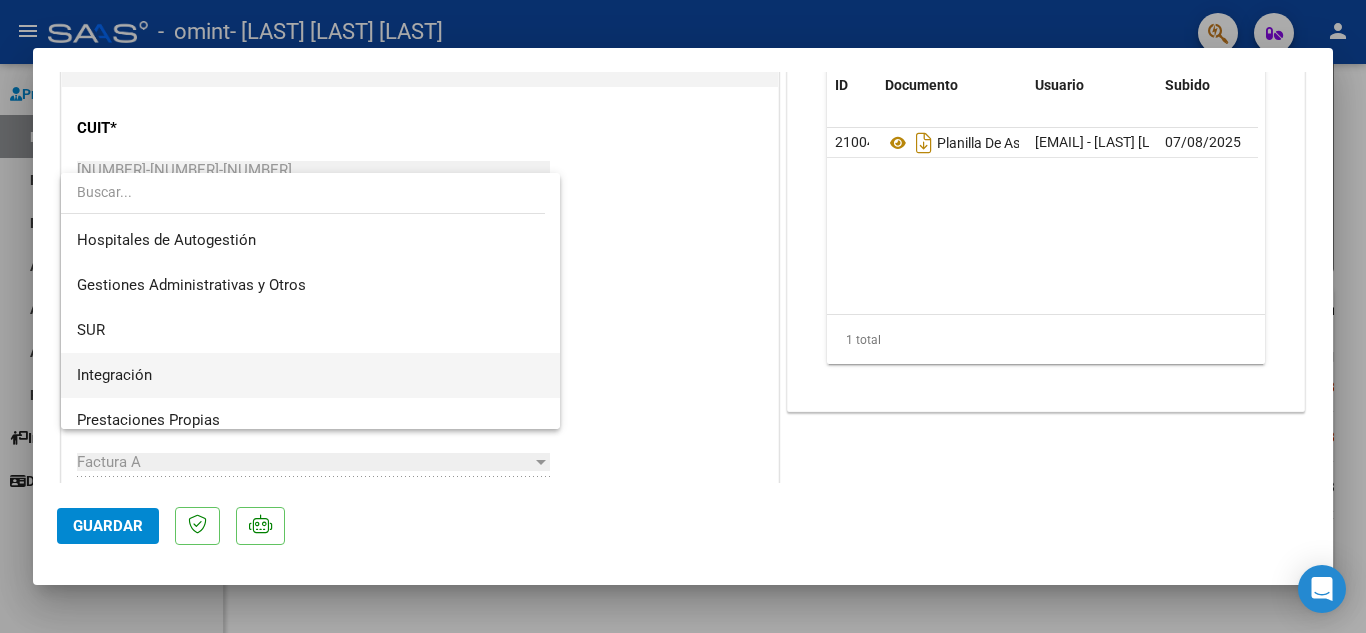 click on "Integración" at bounding box center (310, 375) 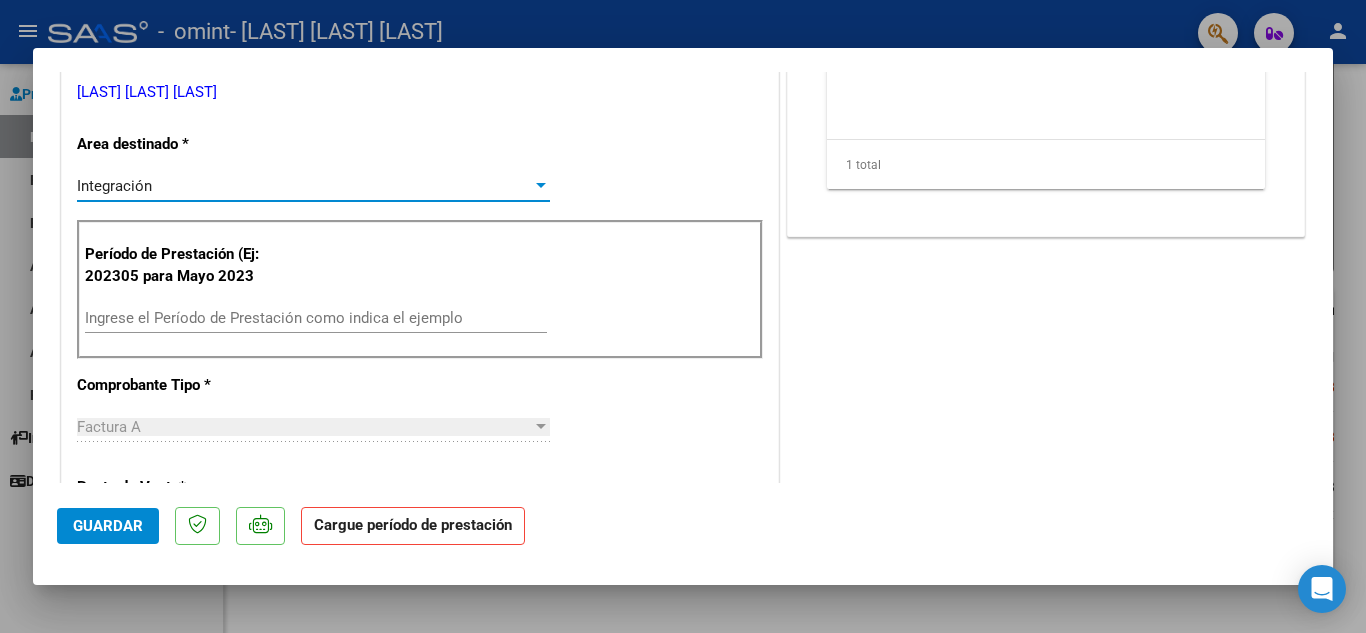 scroll, scrollTop: 400, scrollLeft: 0, axis: vertical 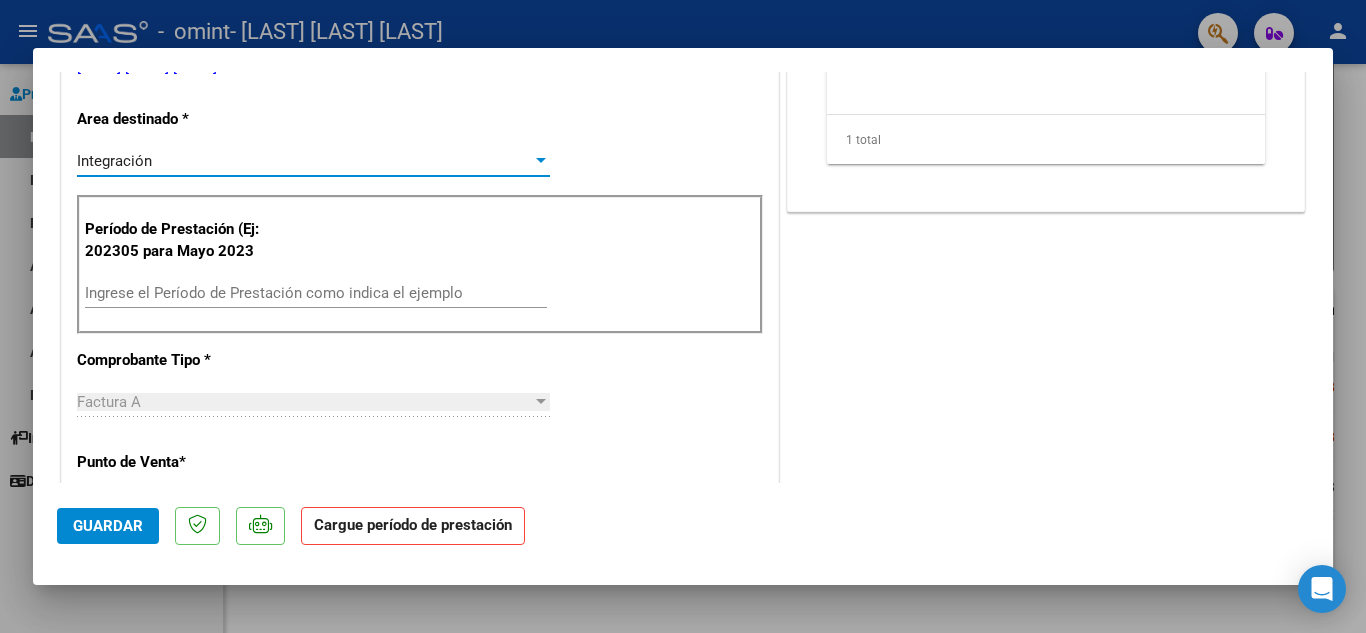 click on "Ingrese el Período de Prestación como indica el ejemplo" at bounding box center [316, 293] 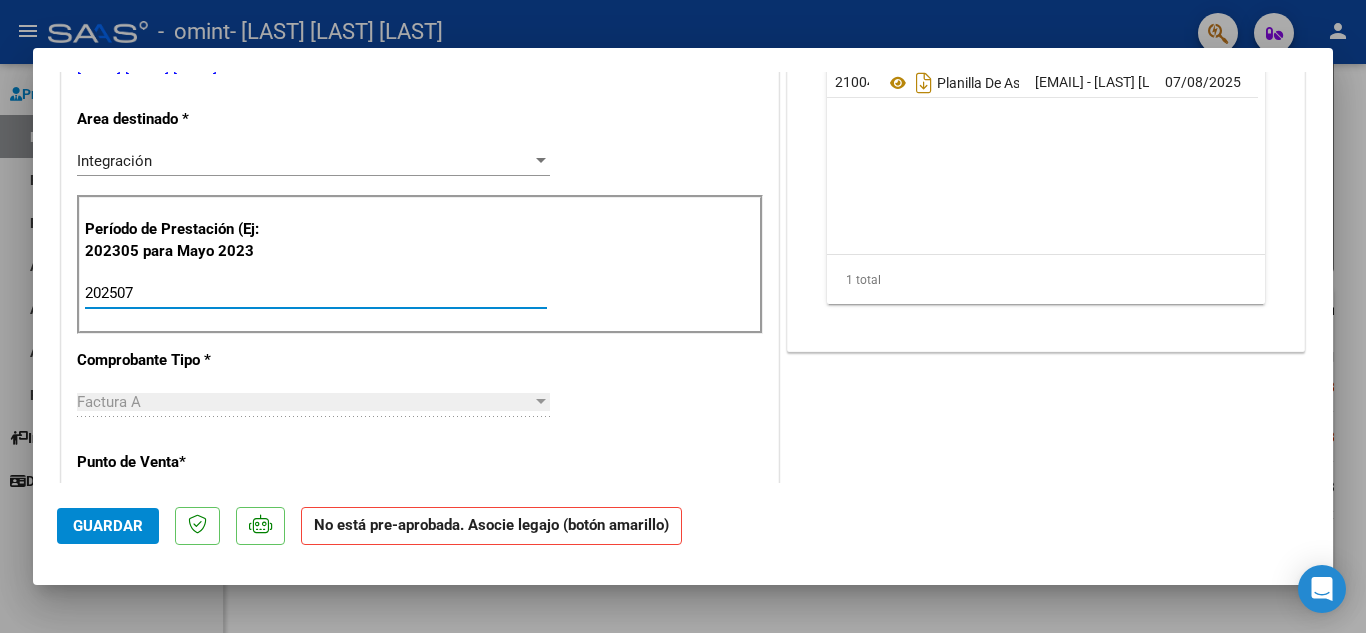 scroll, scrollTop: 0, scrollLeft: 0, axis: both 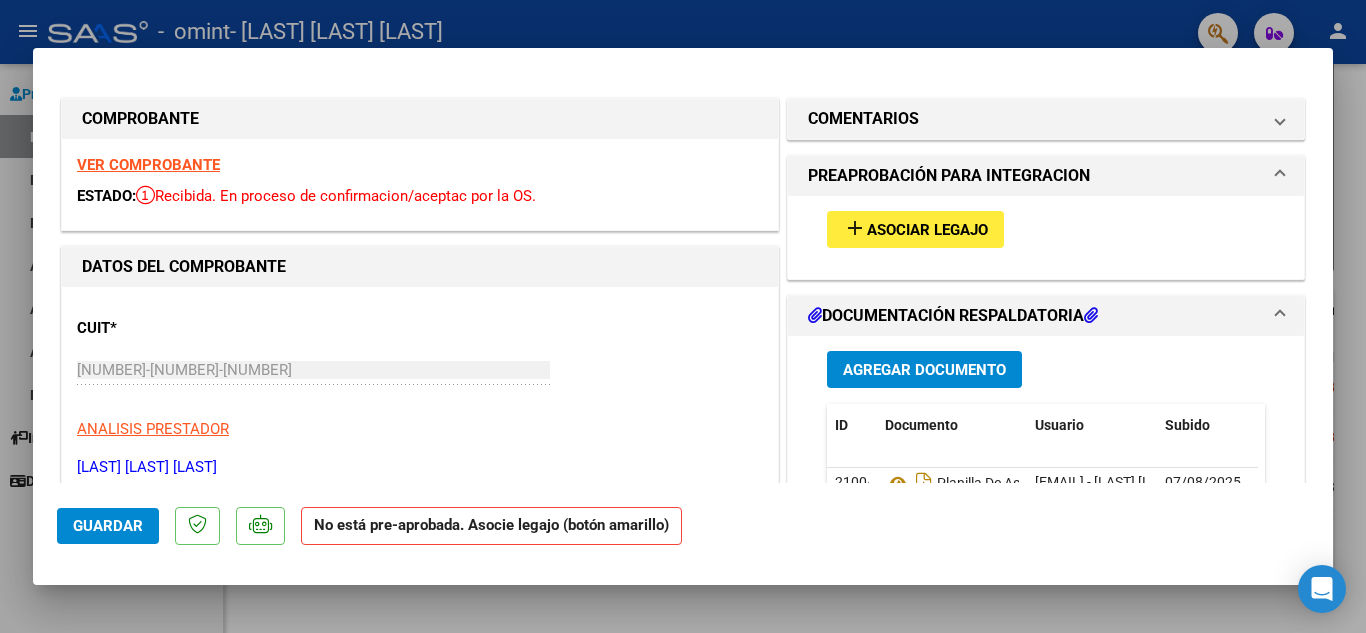 type on "202507" 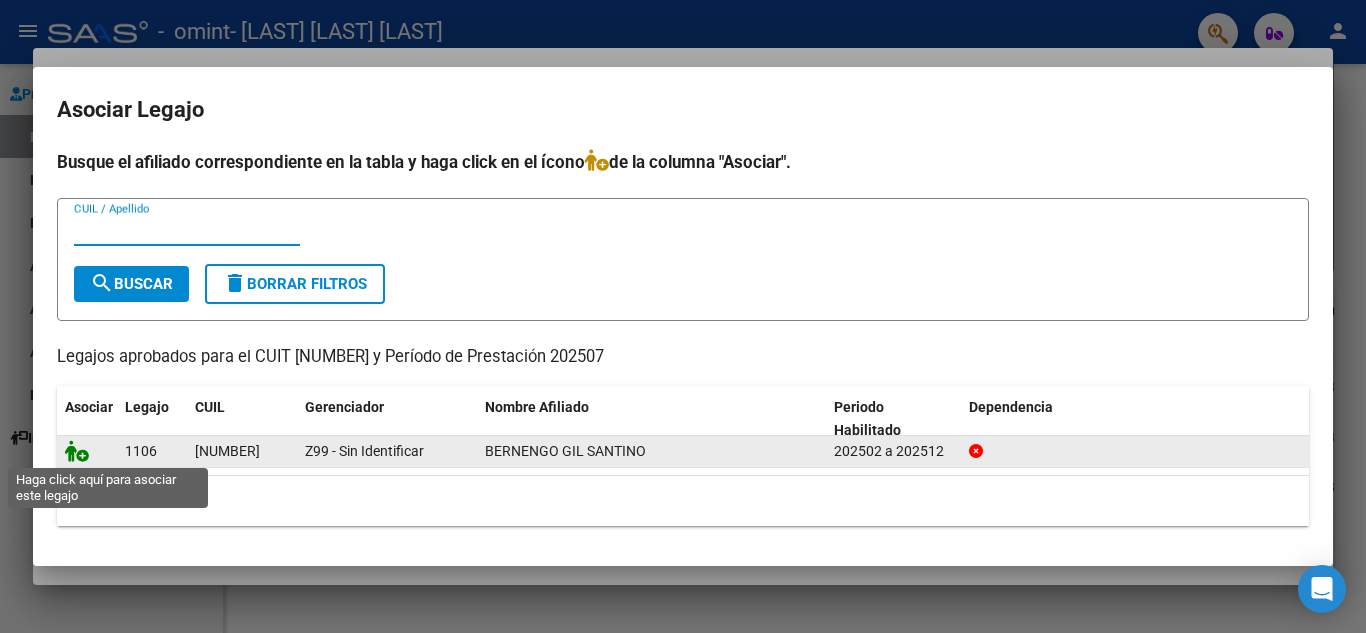 click 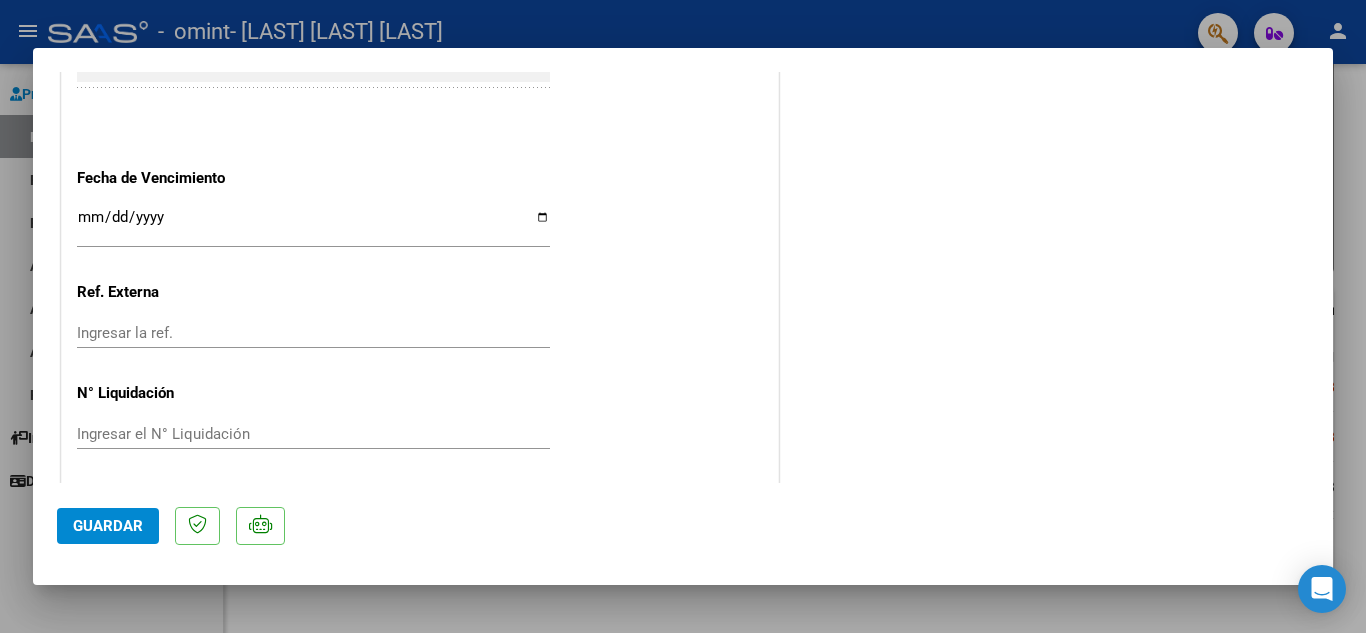scroll, scrollTop: 1305, scrollLeft: 0, axis: vertical 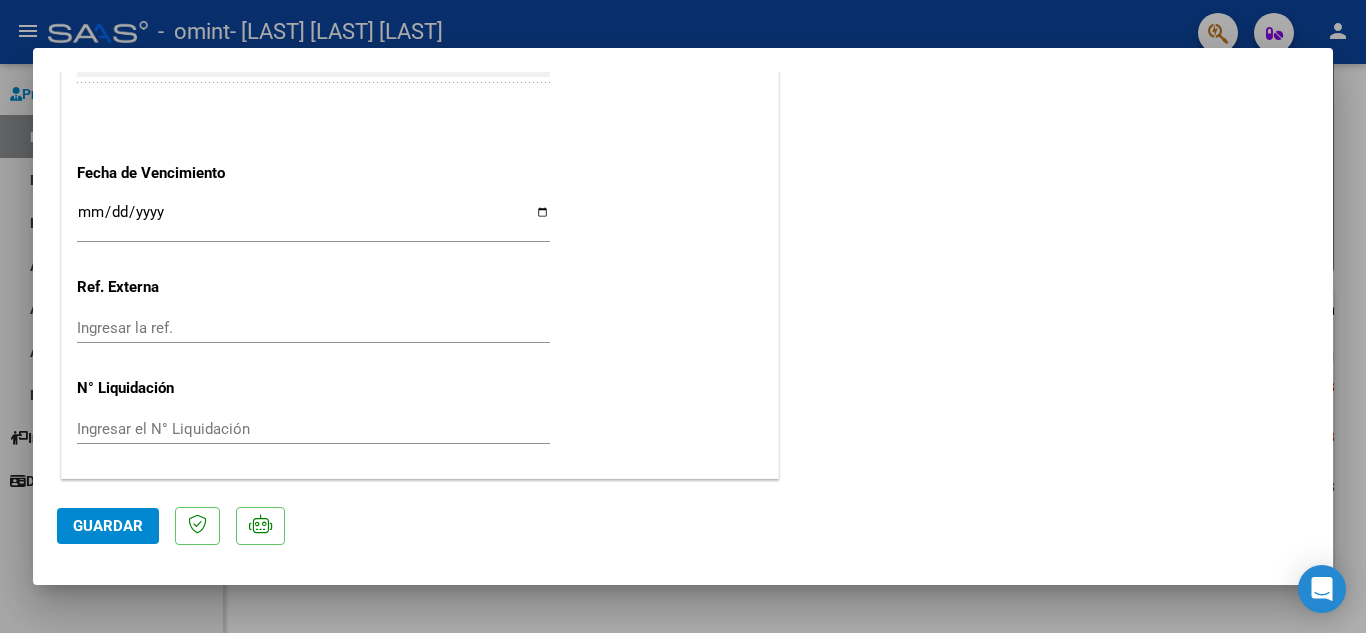 click on "Guardar" 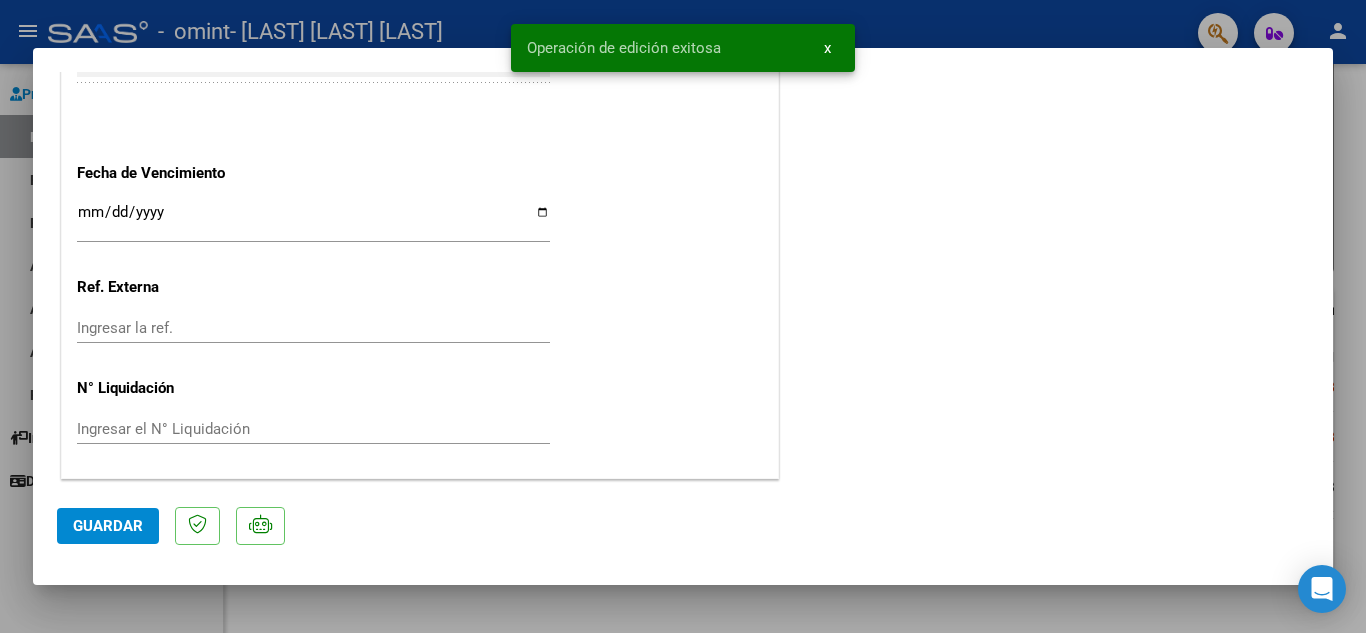 click at bounding box center (683, 316) 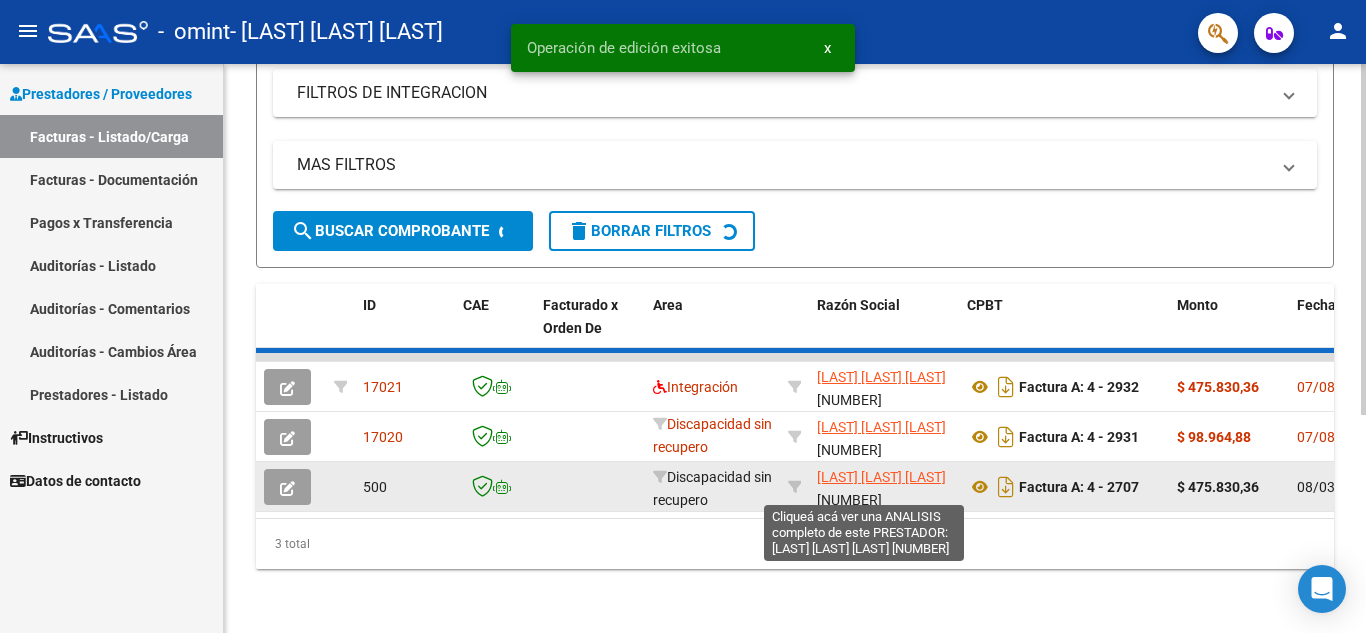 scroll, scrollTop: 0, scrollLeft: 0, axis: both 